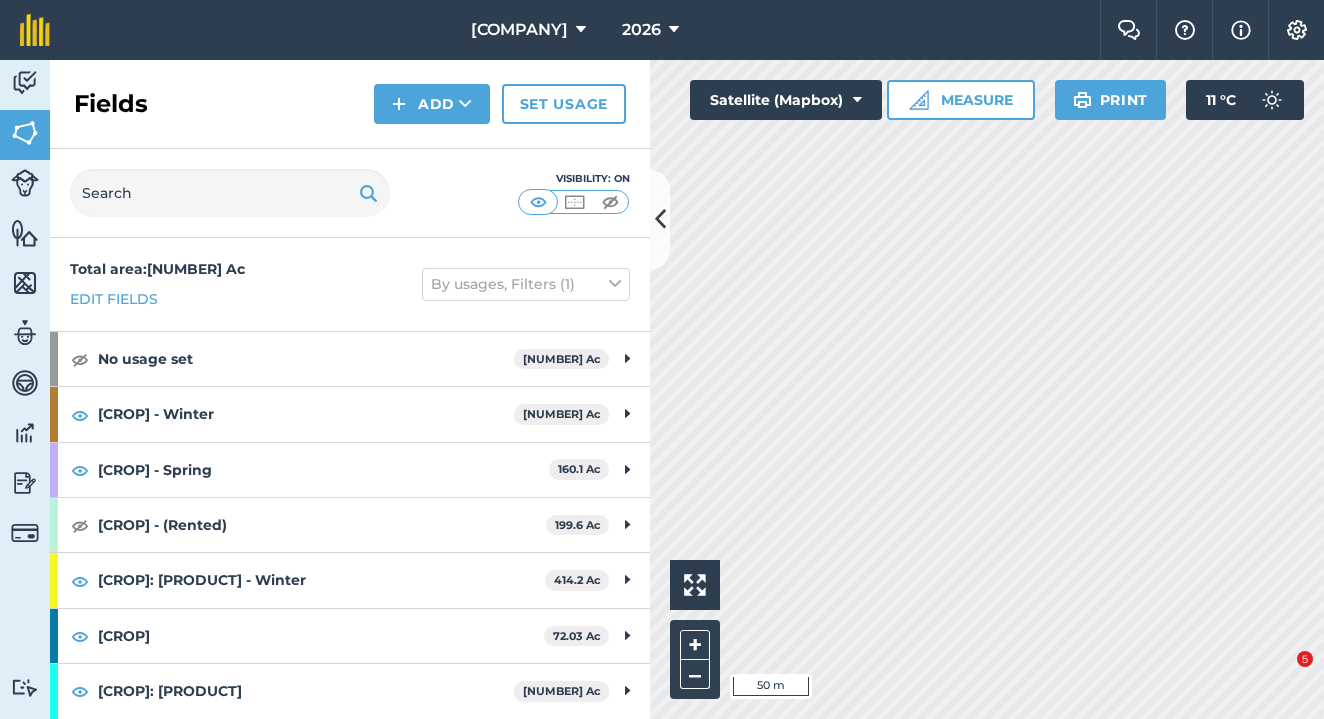 scroll, scrollTop: 0, scrollLeft: 0, axis: both 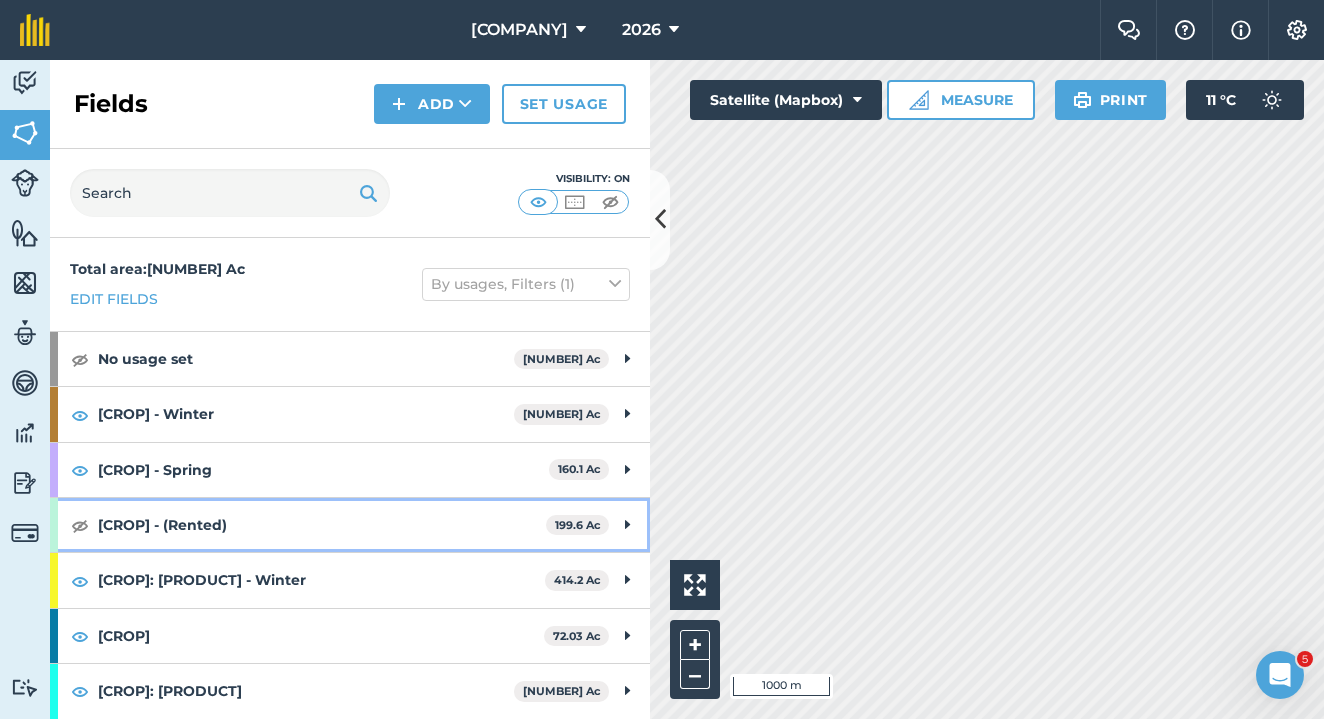 click at bounding box center [80, 525] 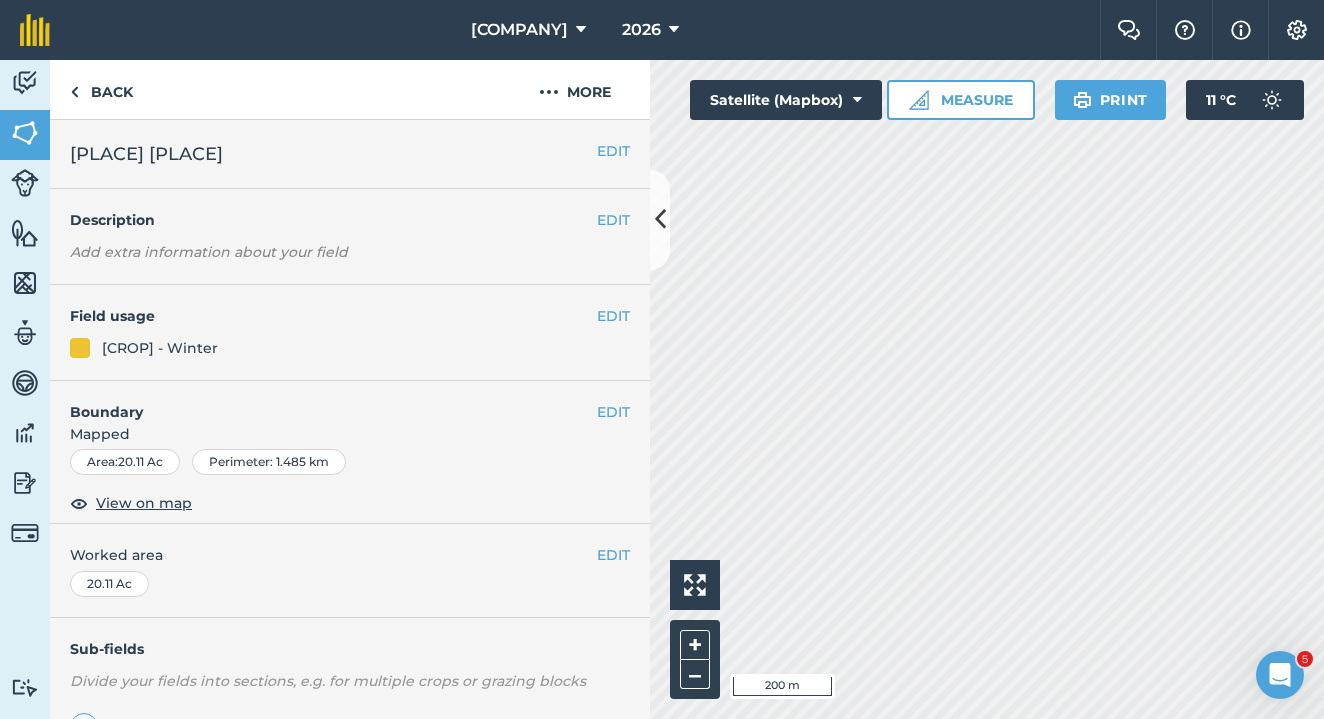 click on "EDIT" at bounding box center (613, 151) 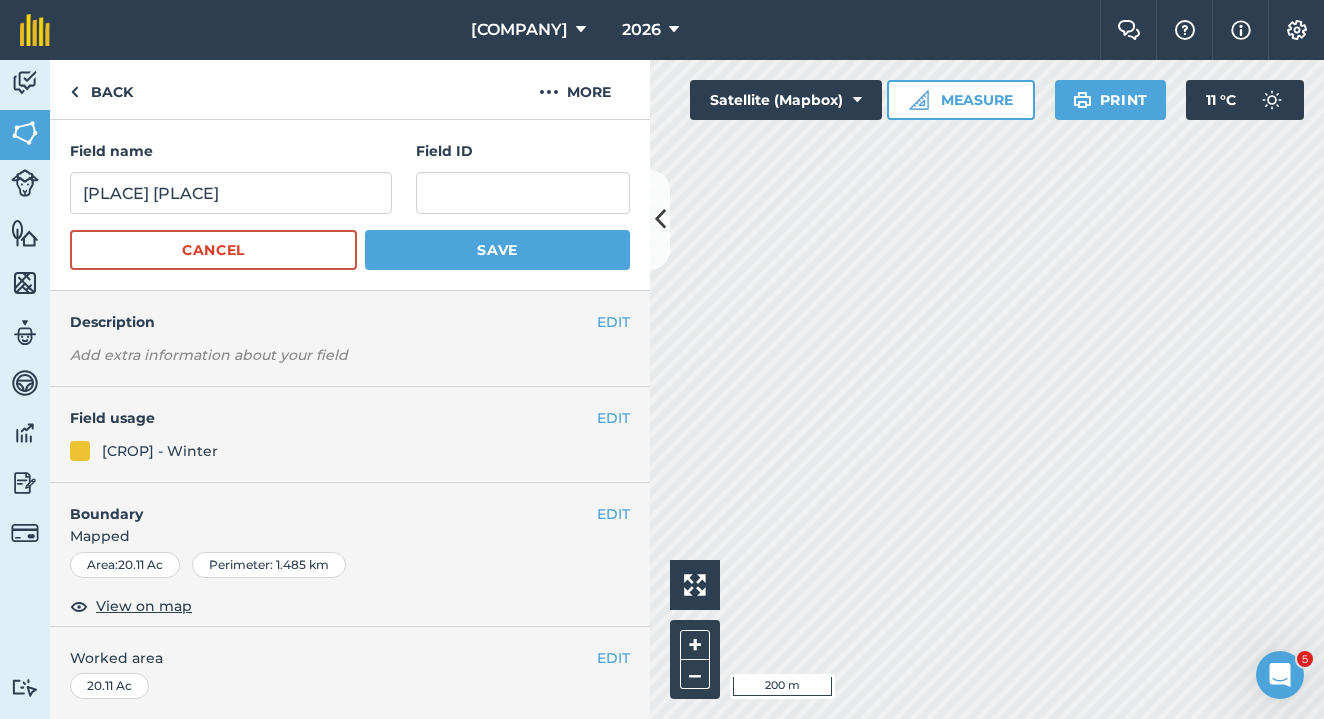 click on "EDIT" at bounding box center [613, 418] 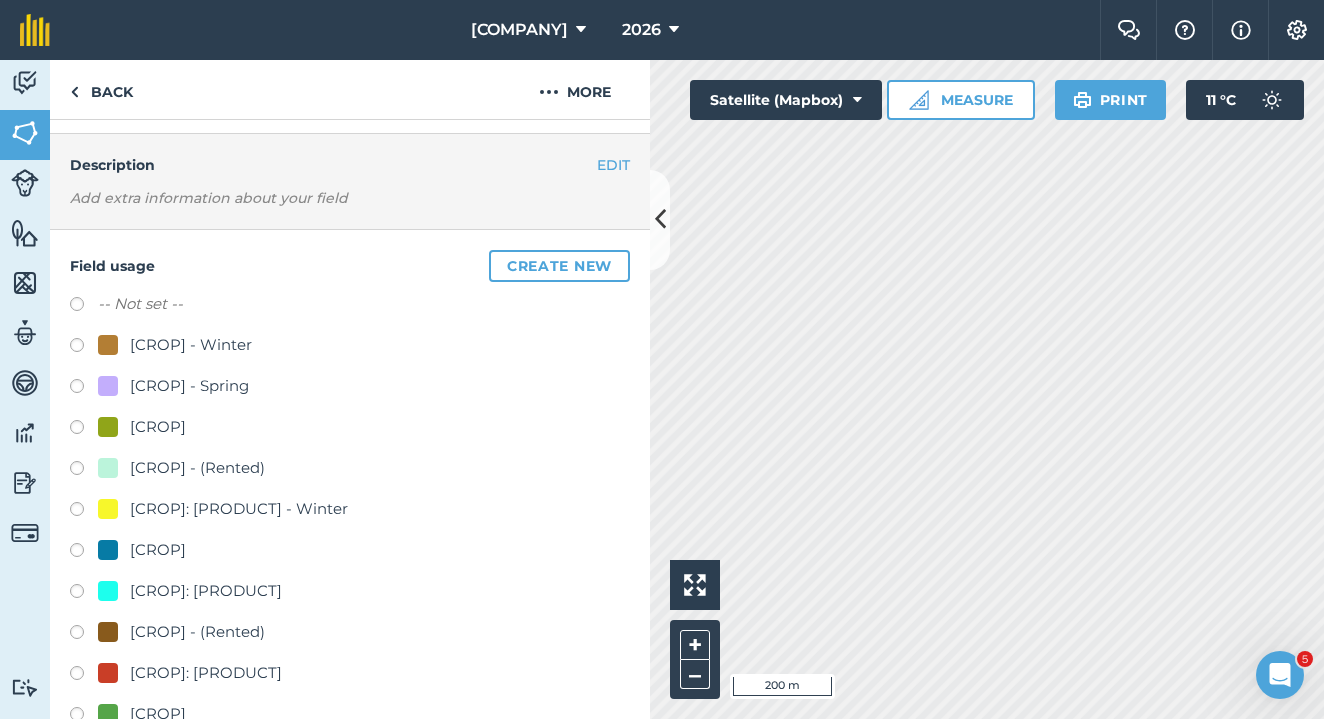 scroll, scrollTop: 198, scrollLeft: 0, axis: vertical 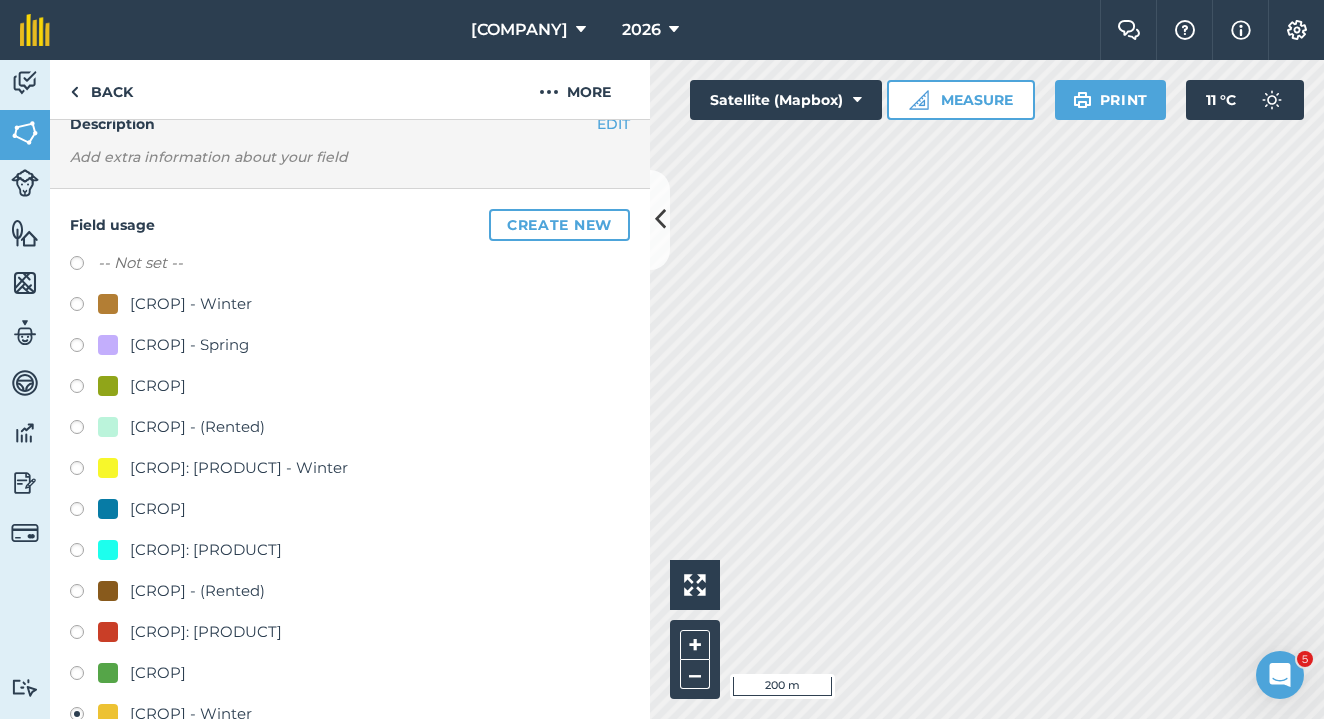 click at bounding box center (84, 471) 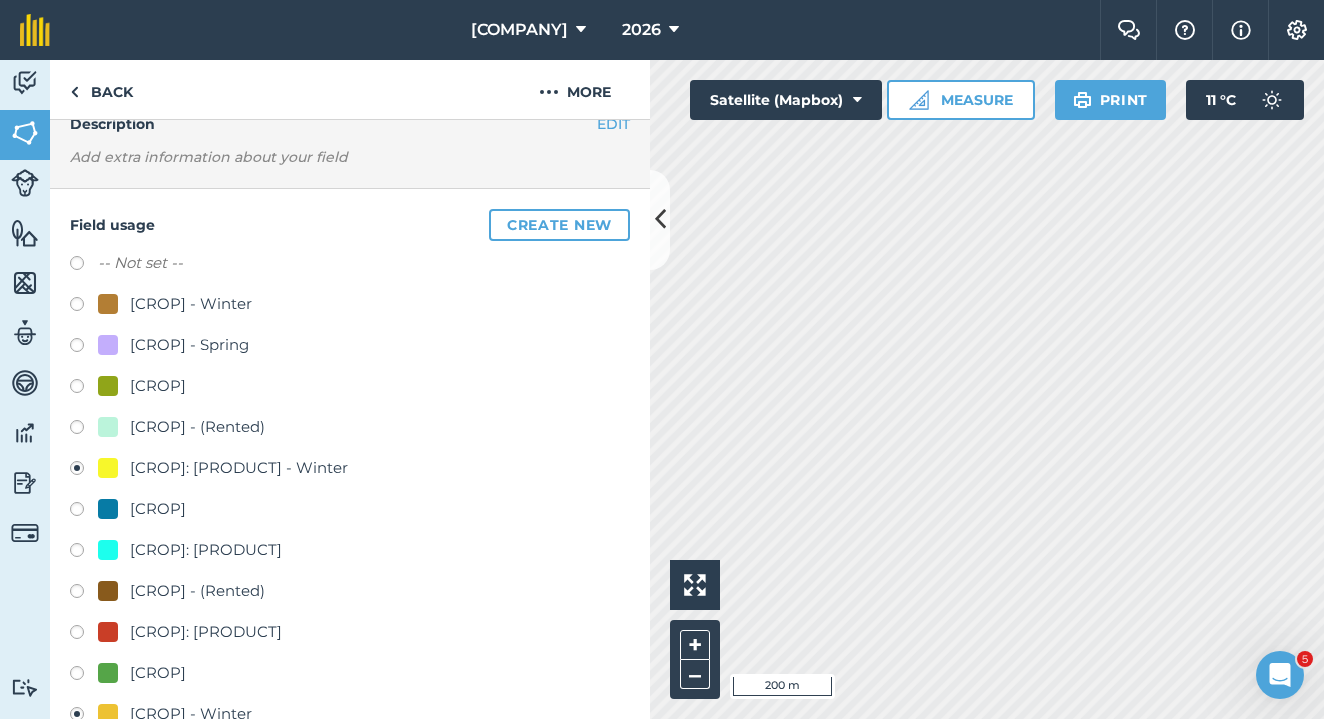 radio on "true" 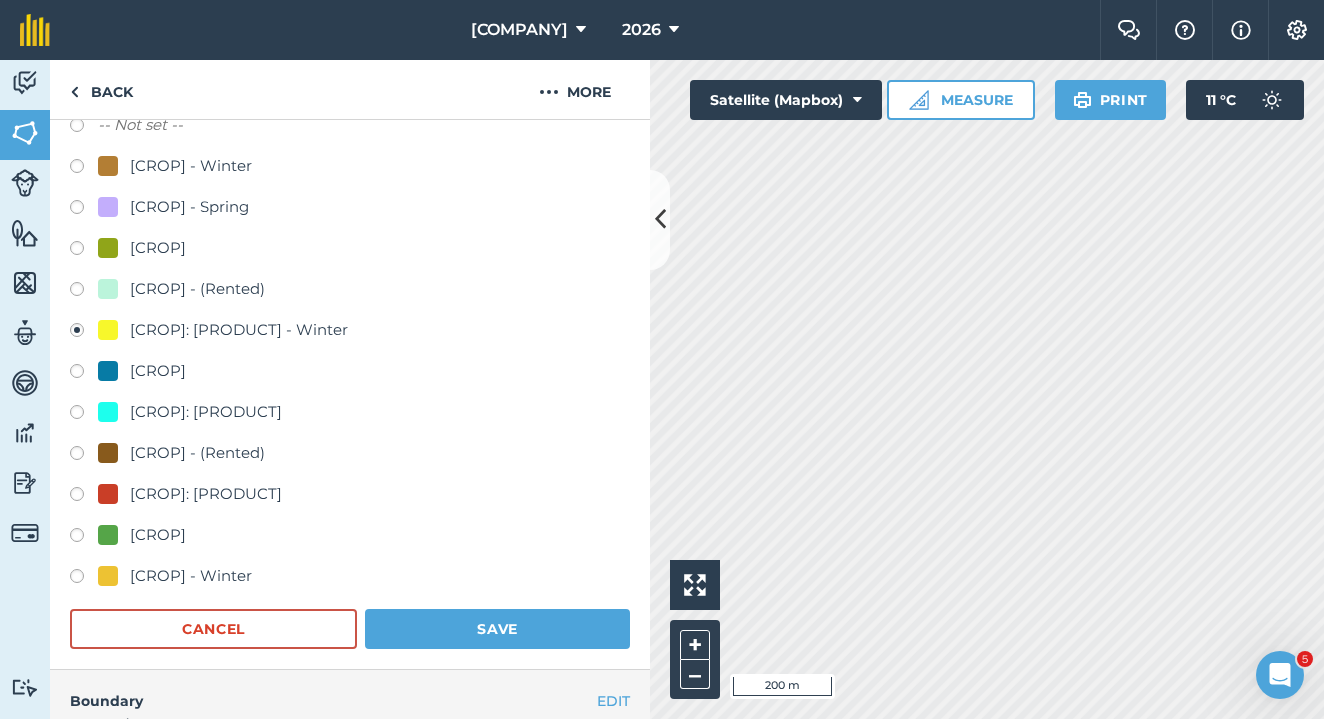 scroll, scrollTop: 364, scrollLeft: 0, axis: vertical 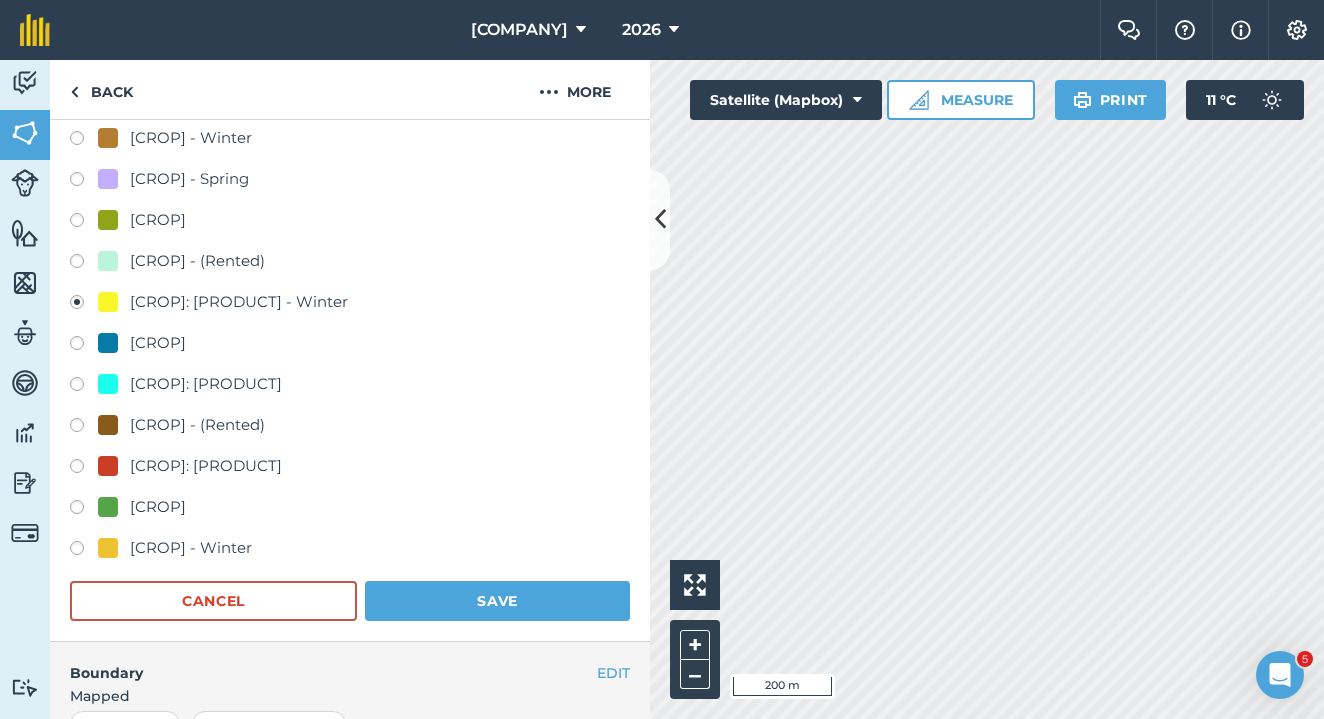 click on "Save" at bounding box center (497, 601) 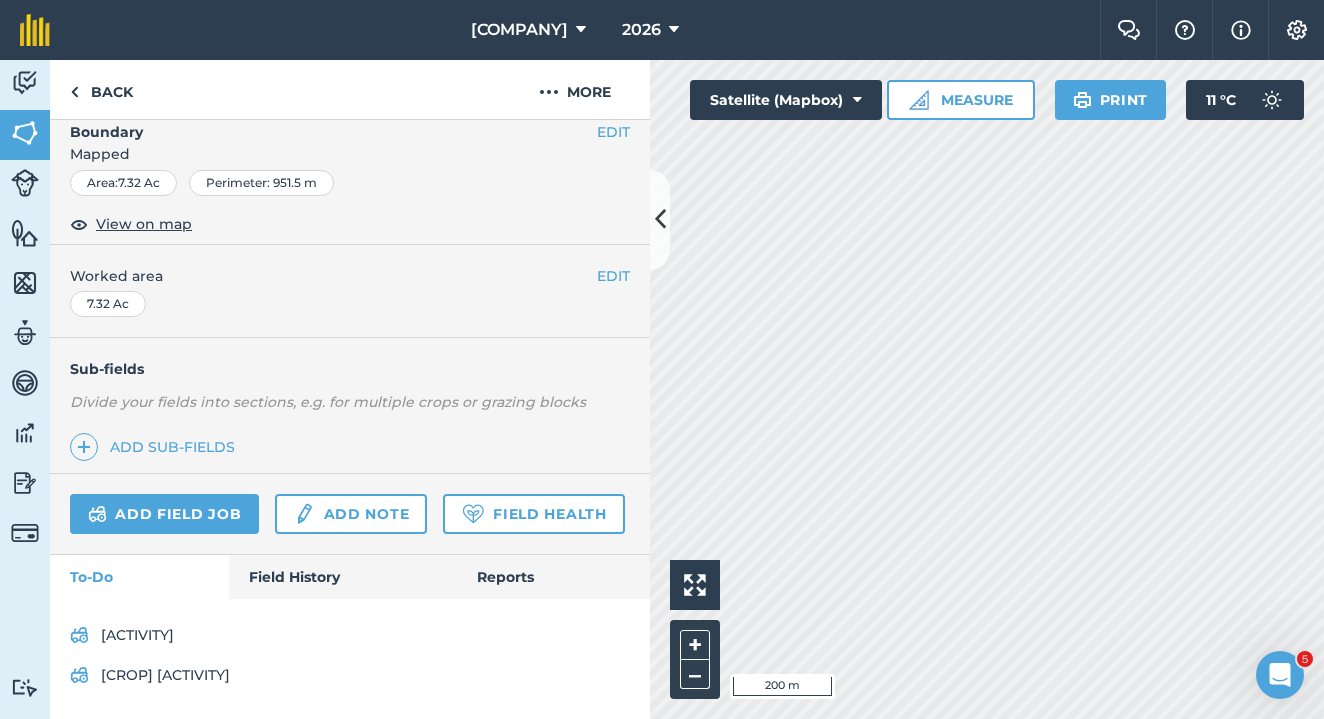 scroll, scrollTop: 0, scrollLeft: 0, axis: both 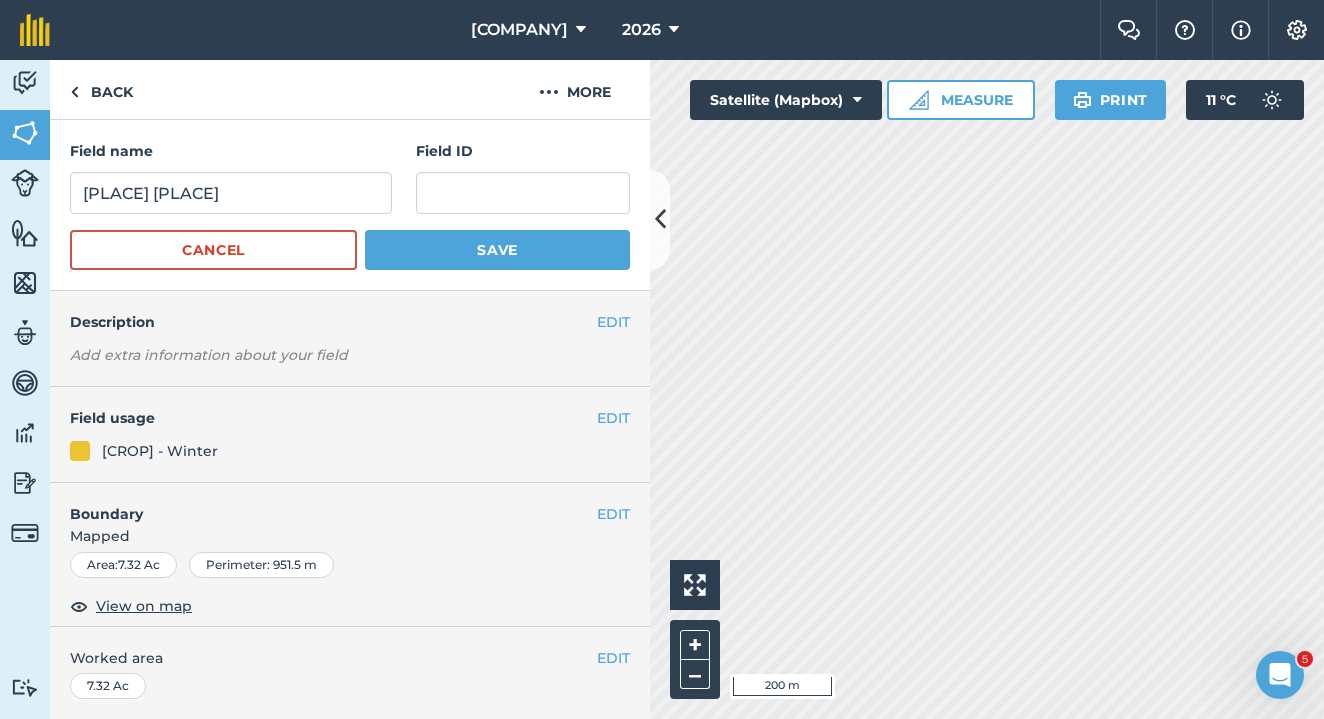 click on "EDIT" at bounding box center (613, 418) 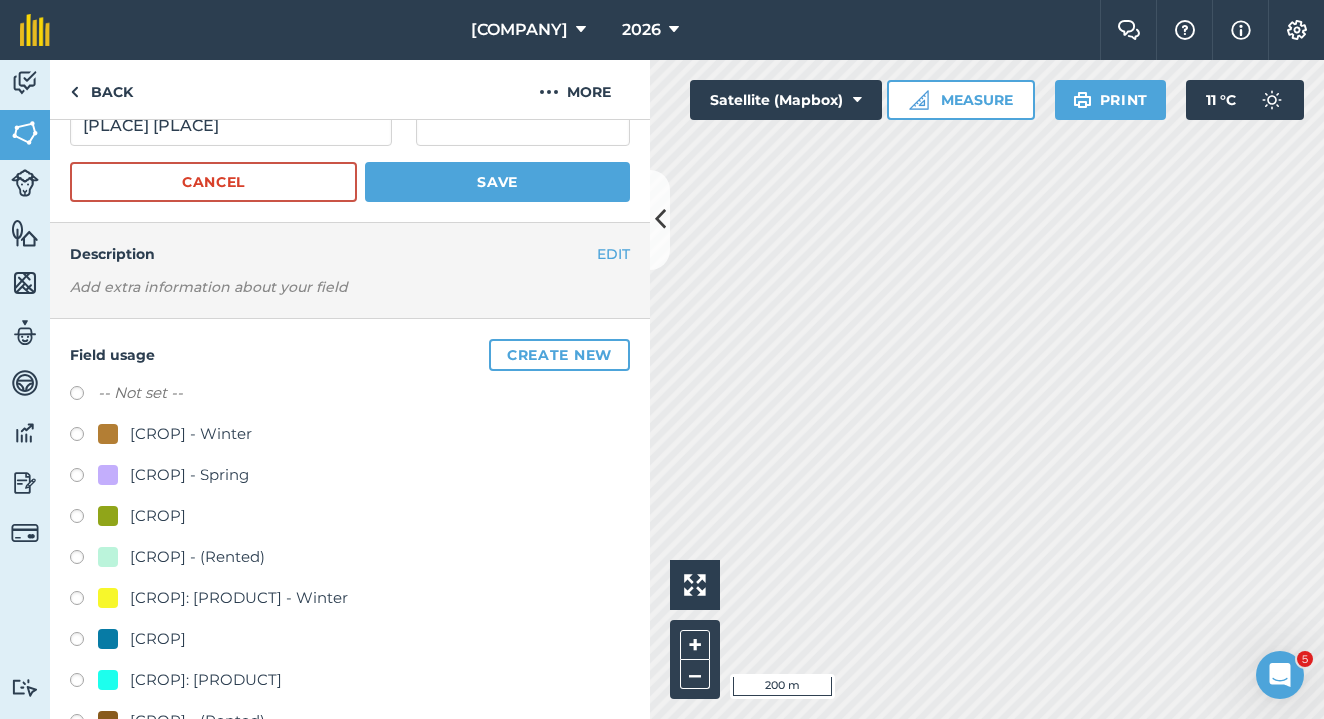 scroll, scrollTop: 92, scrollLeft: 0, axis: vertical 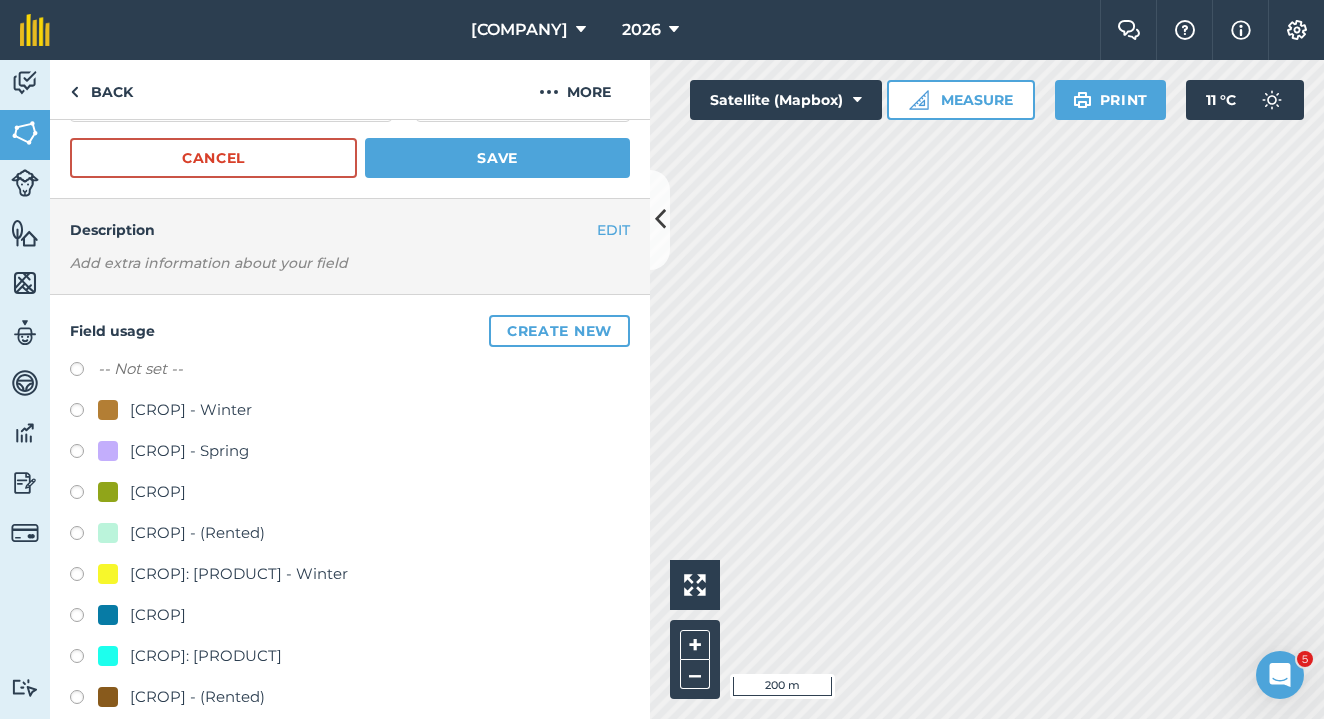 click at bounding box center (84, 577) 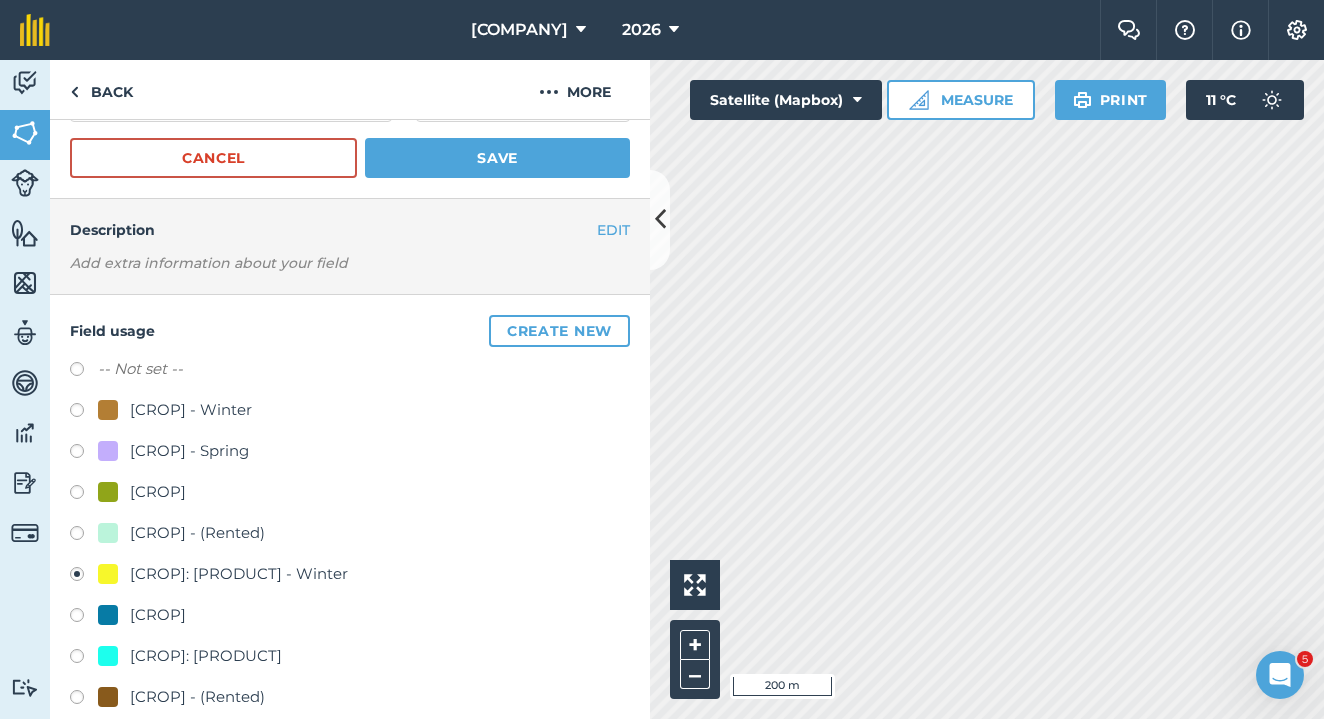 radio on "true" 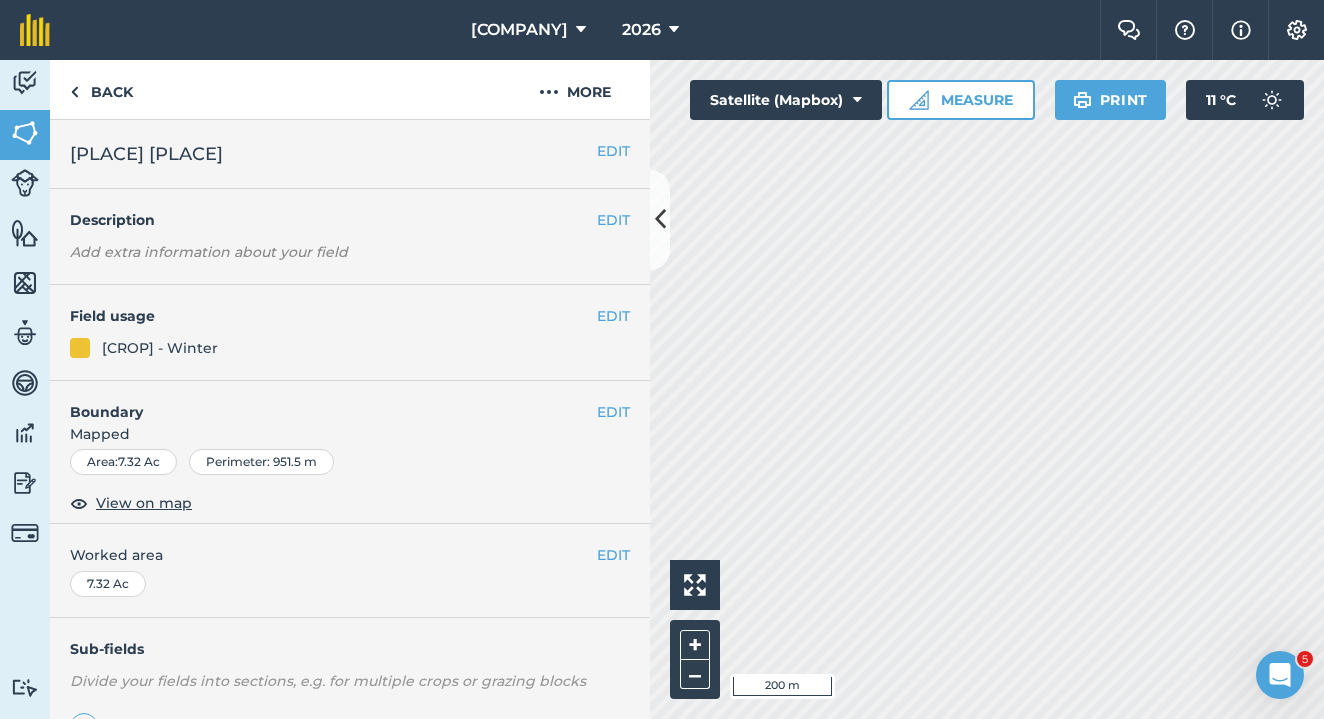 click on "EDIT" at bounding box center (613, 316) 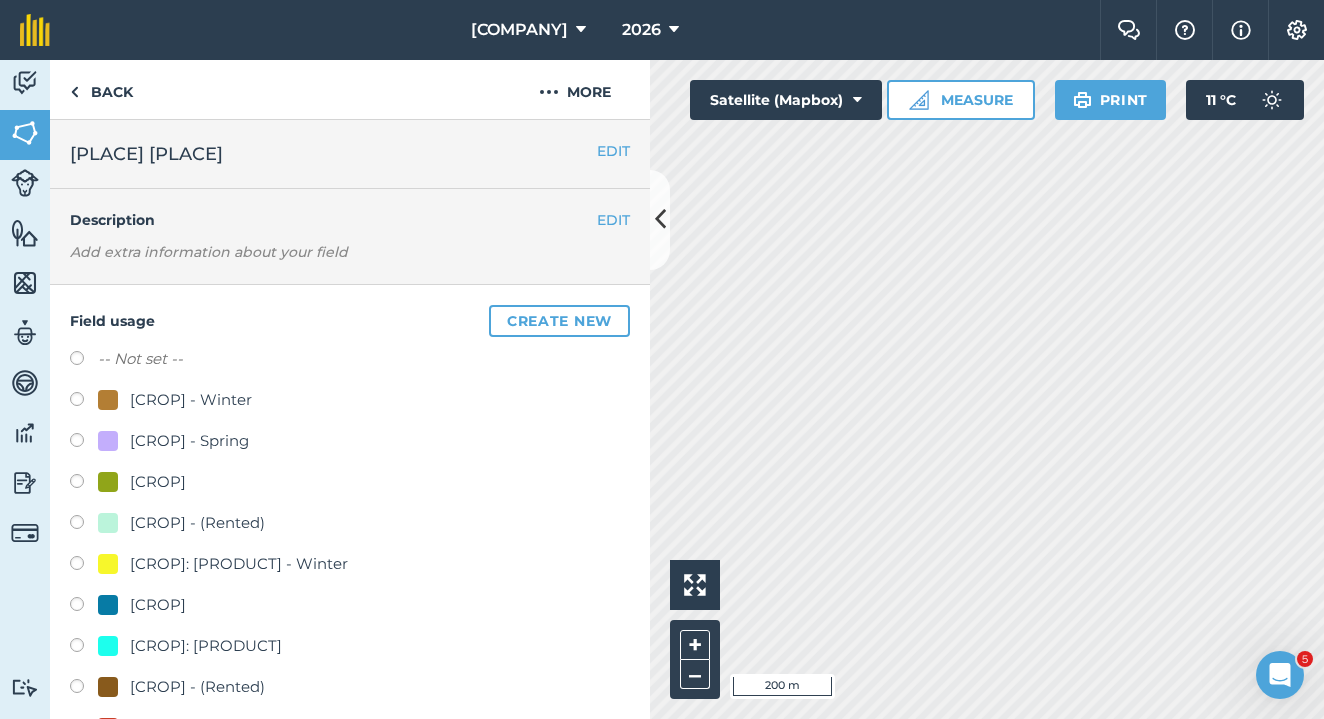 click at bounding box center (84, 566) 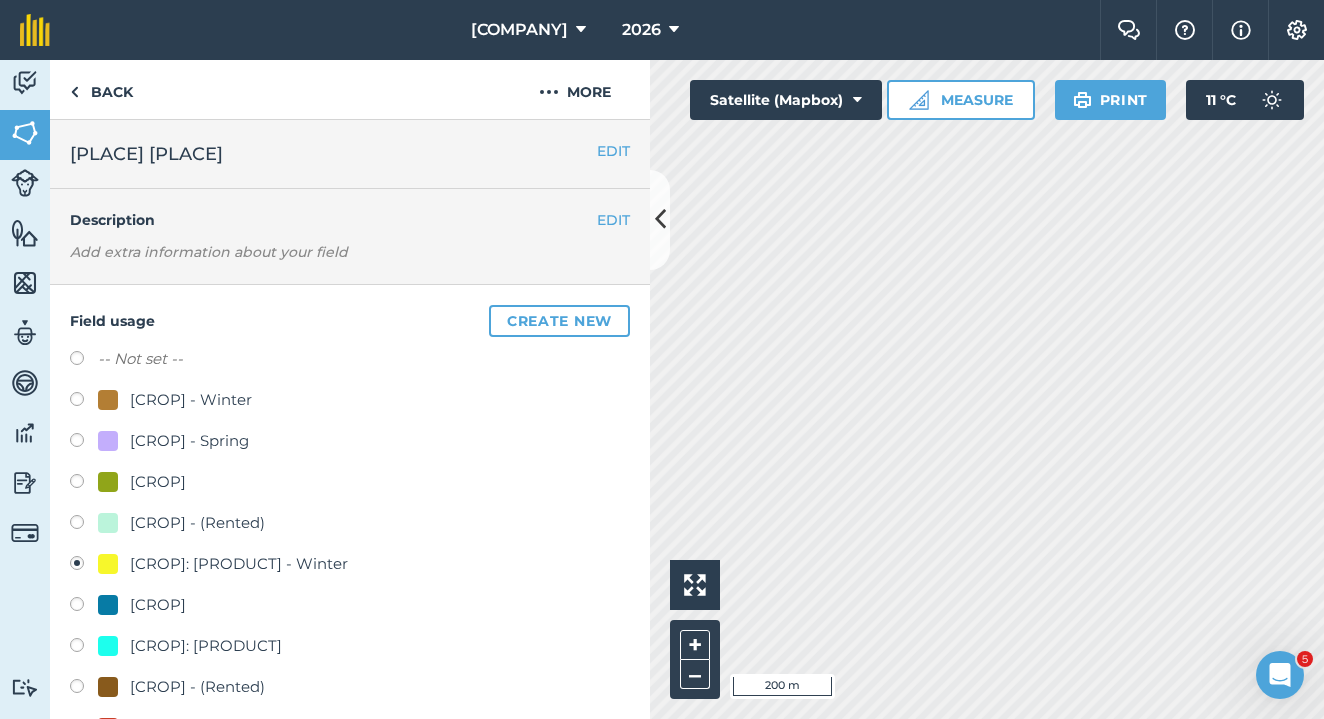 radio on "true" 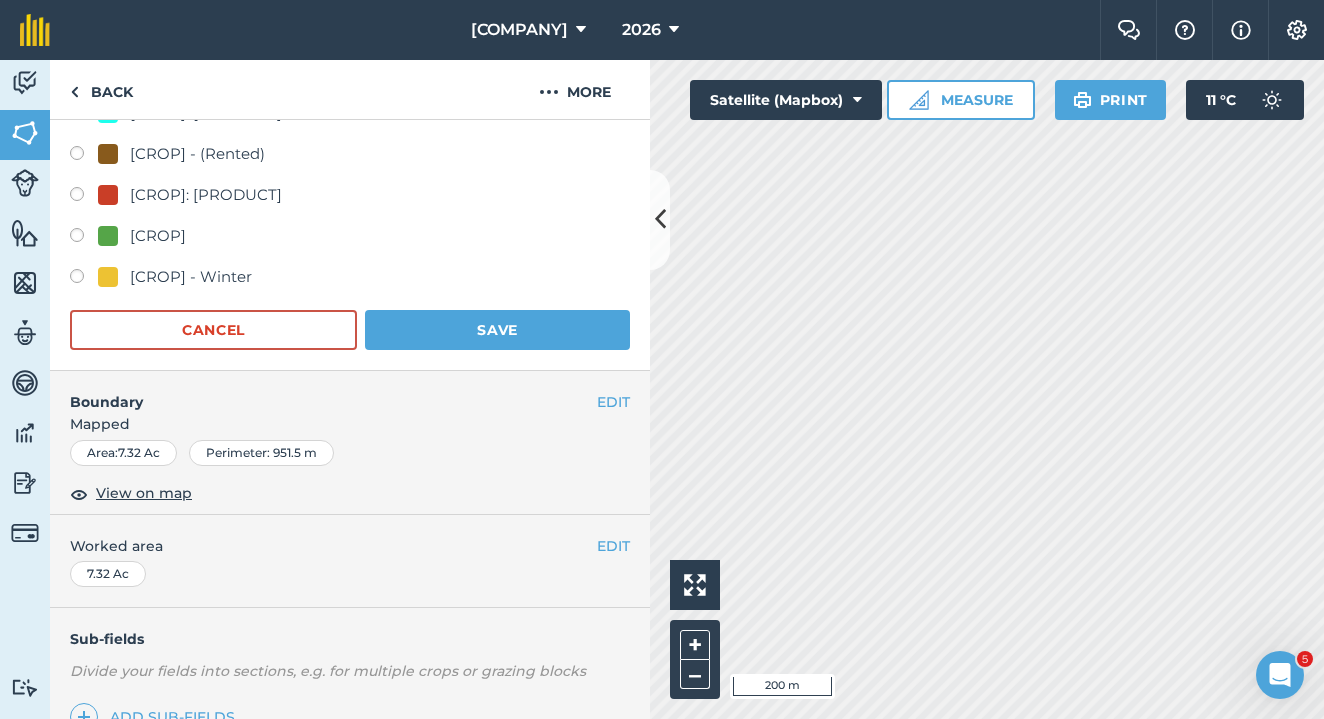 click on "Save" at bounding box center (497, 330) 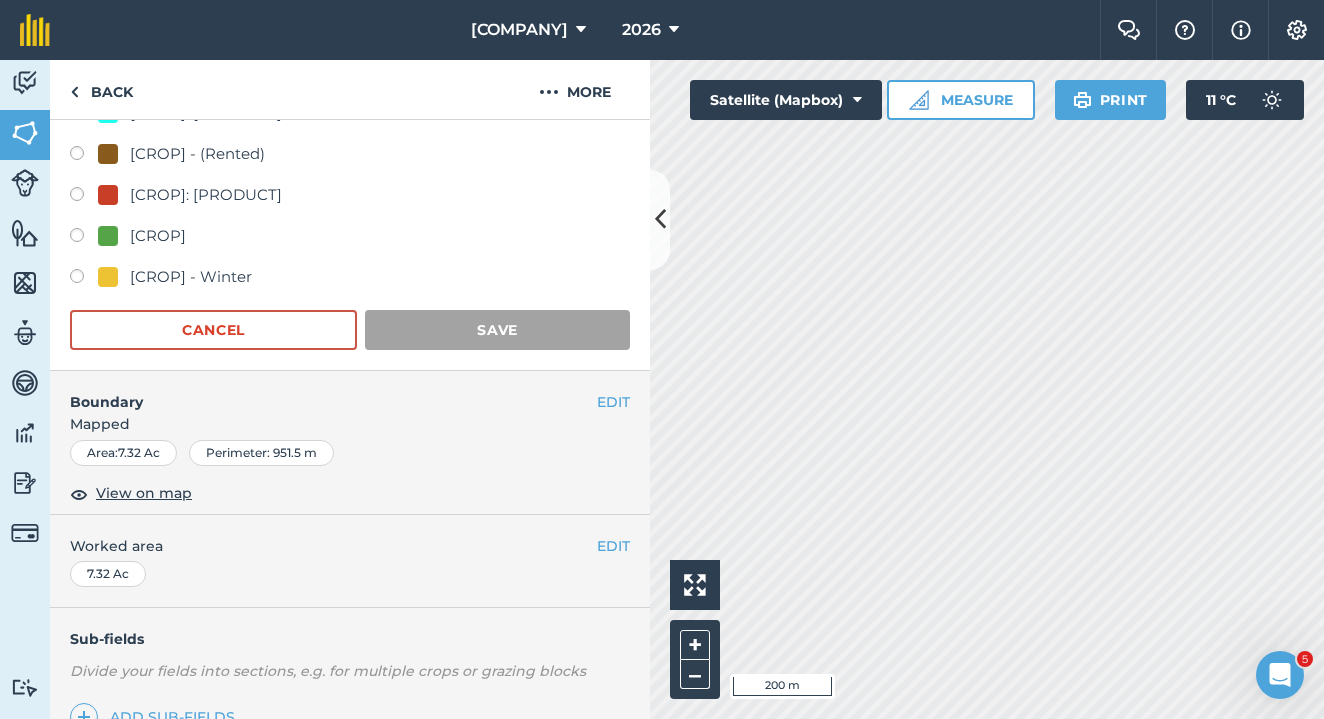scroll, scrollTop: 332, scrollLeft: 0, axis: vertical 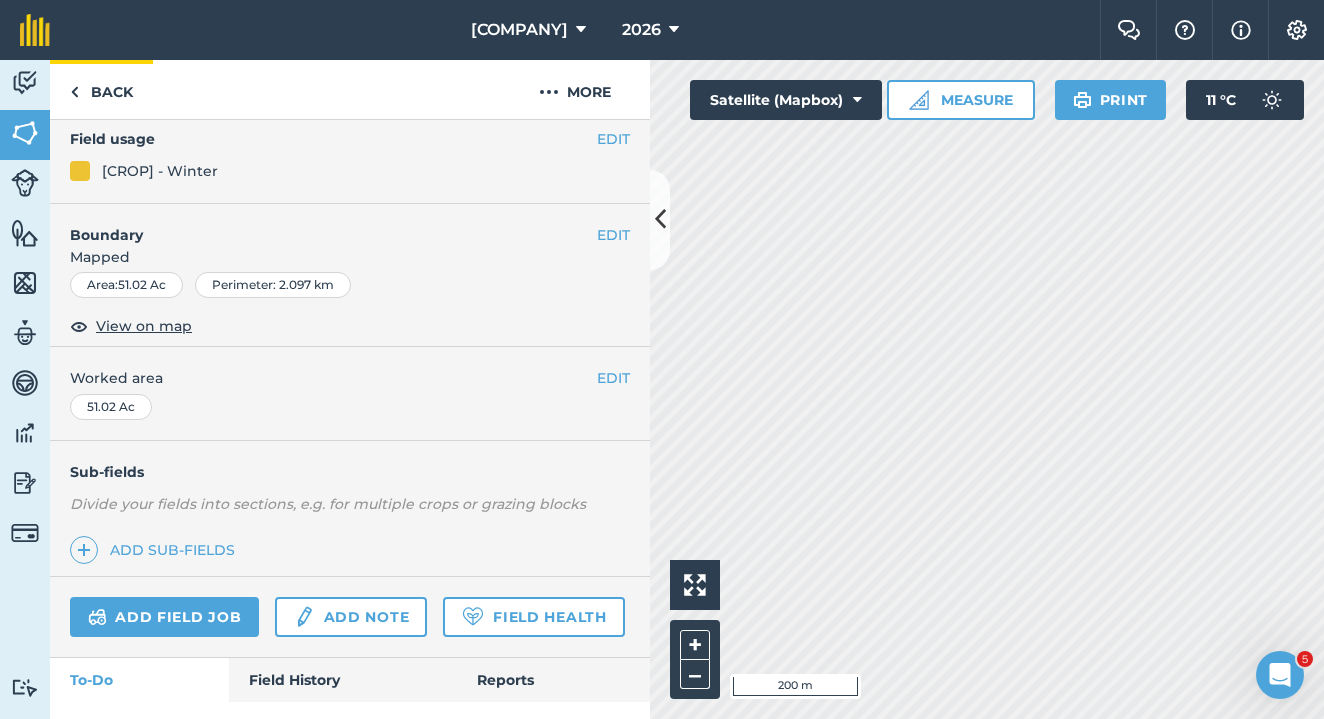 click on "Back" at bounding box center [101, 89] 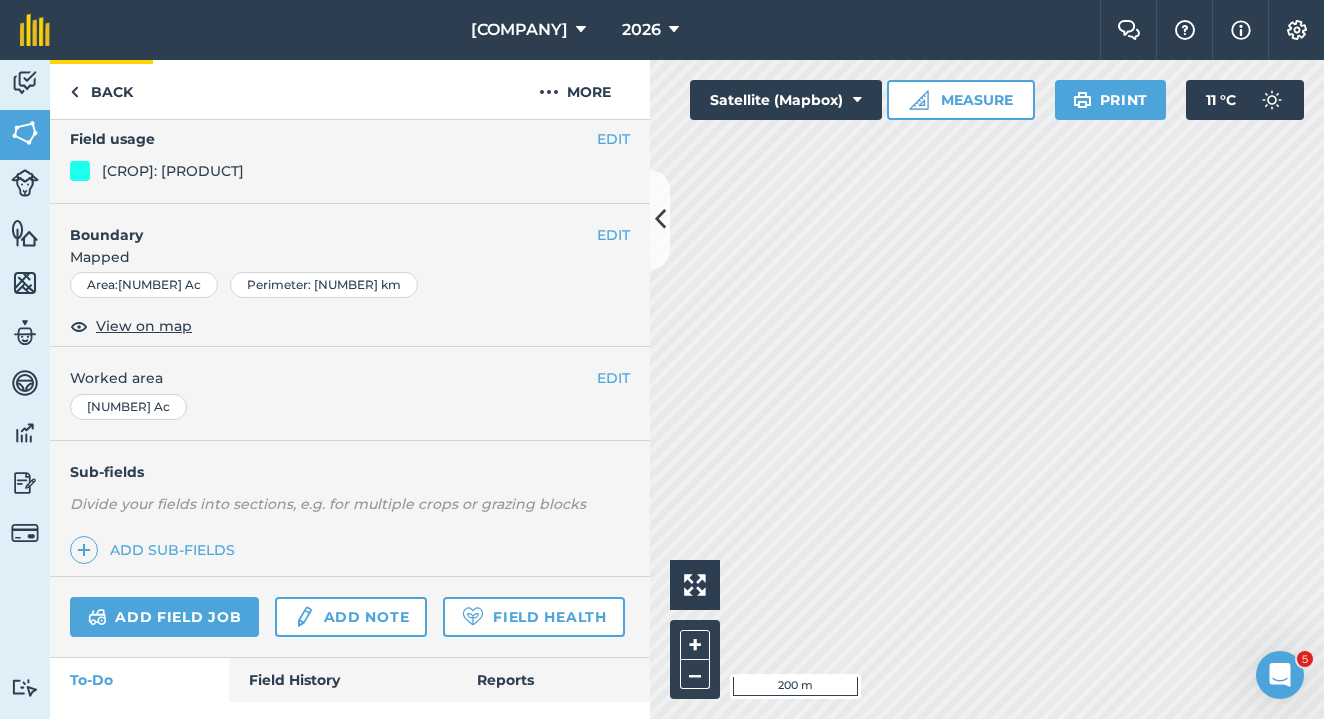 click on "Back" at bounding box center [101, 89] 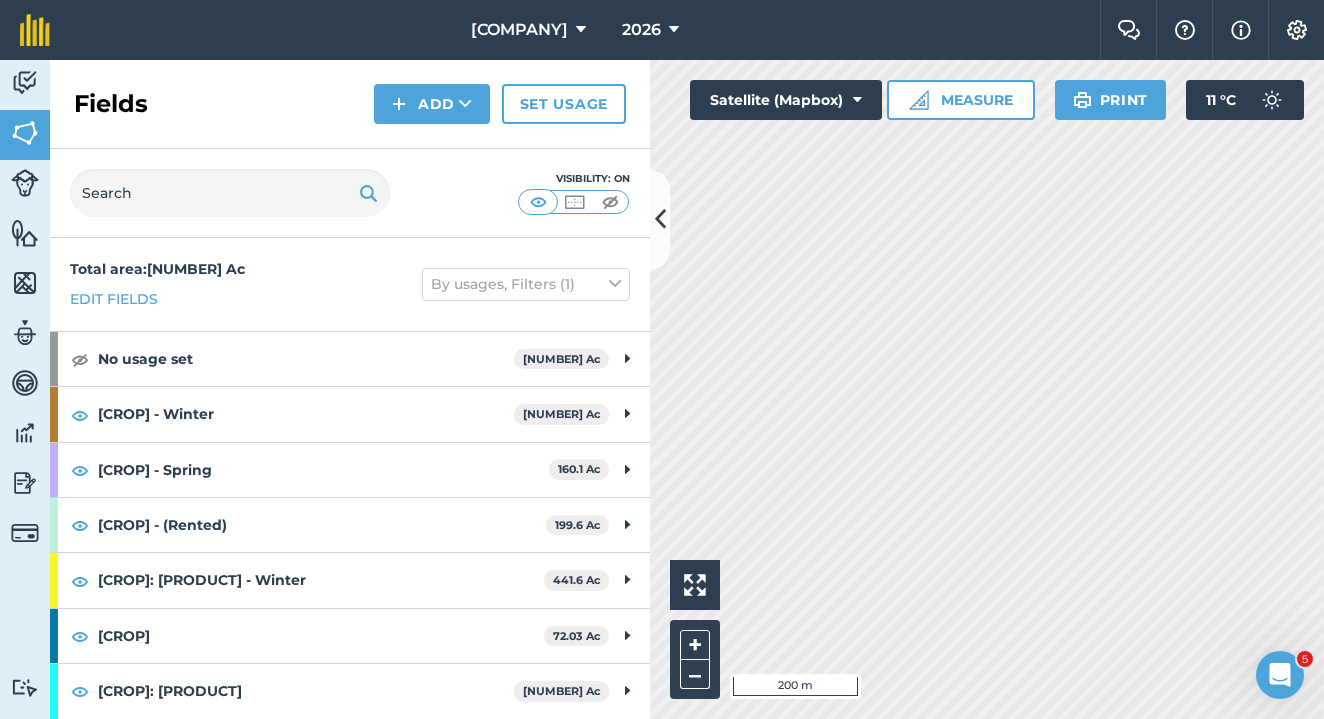 click on "Add" at bounding box center (432, 104) 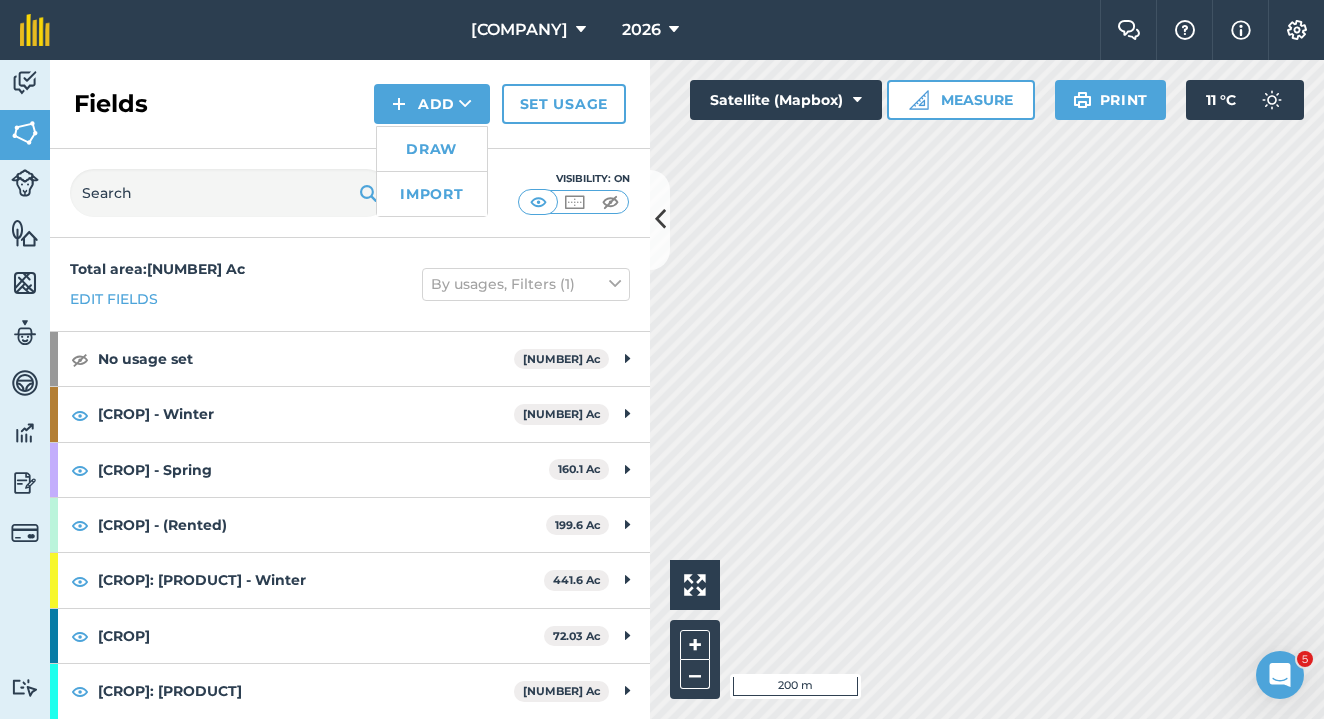 click on "Draw" at bounding box center (432, 149) 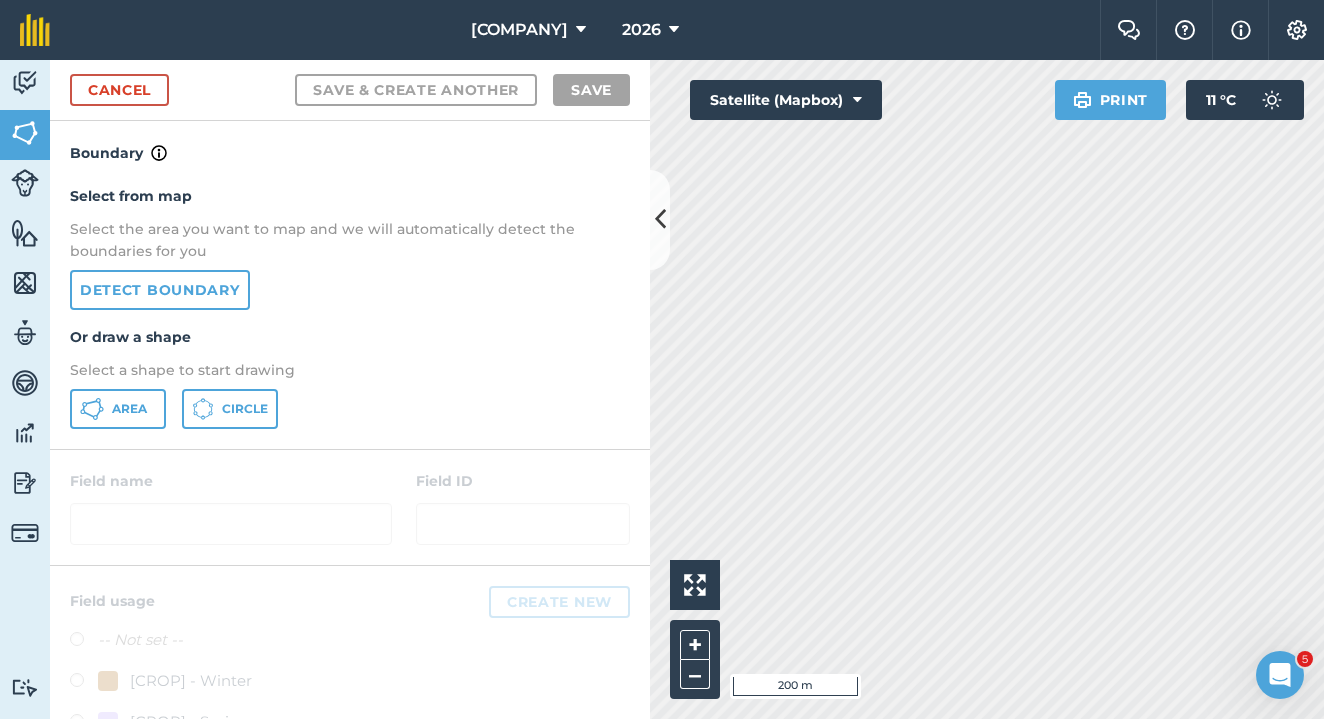 click on "Area" at bounding box center (129, 409) 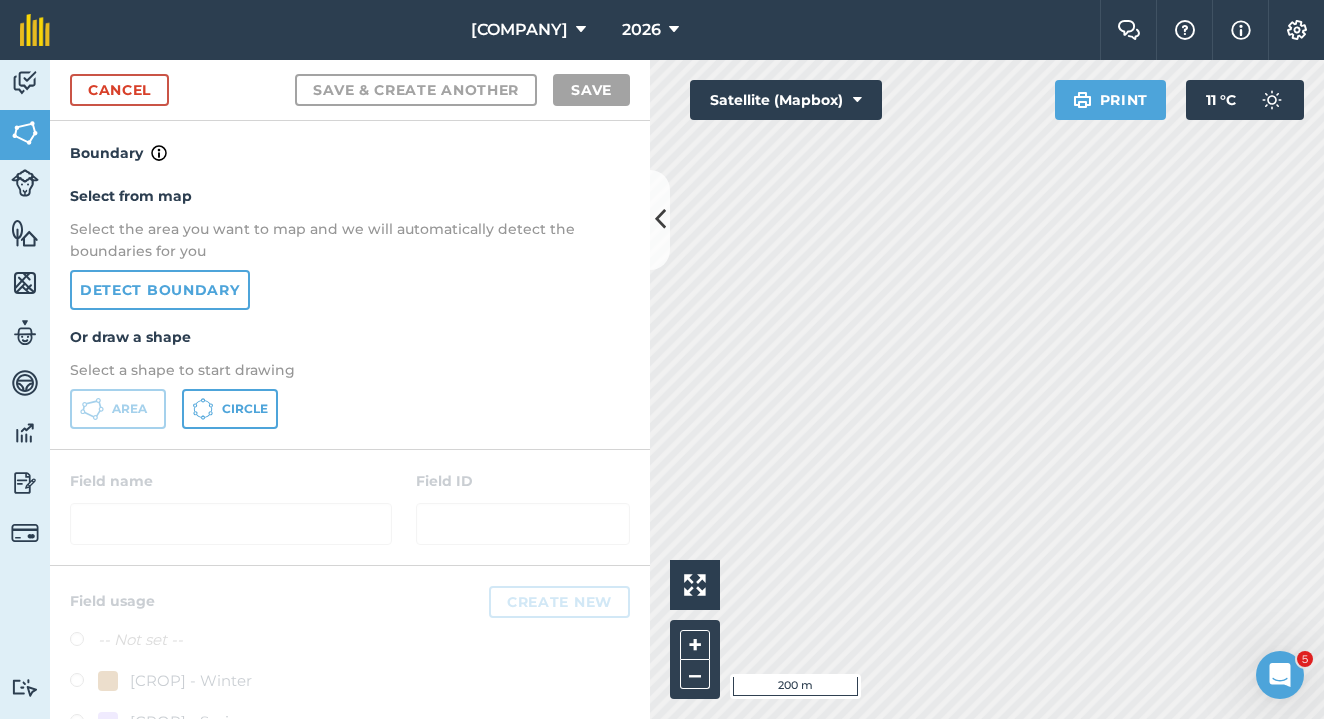click on "Cancel" at bounding box center (119, 90) 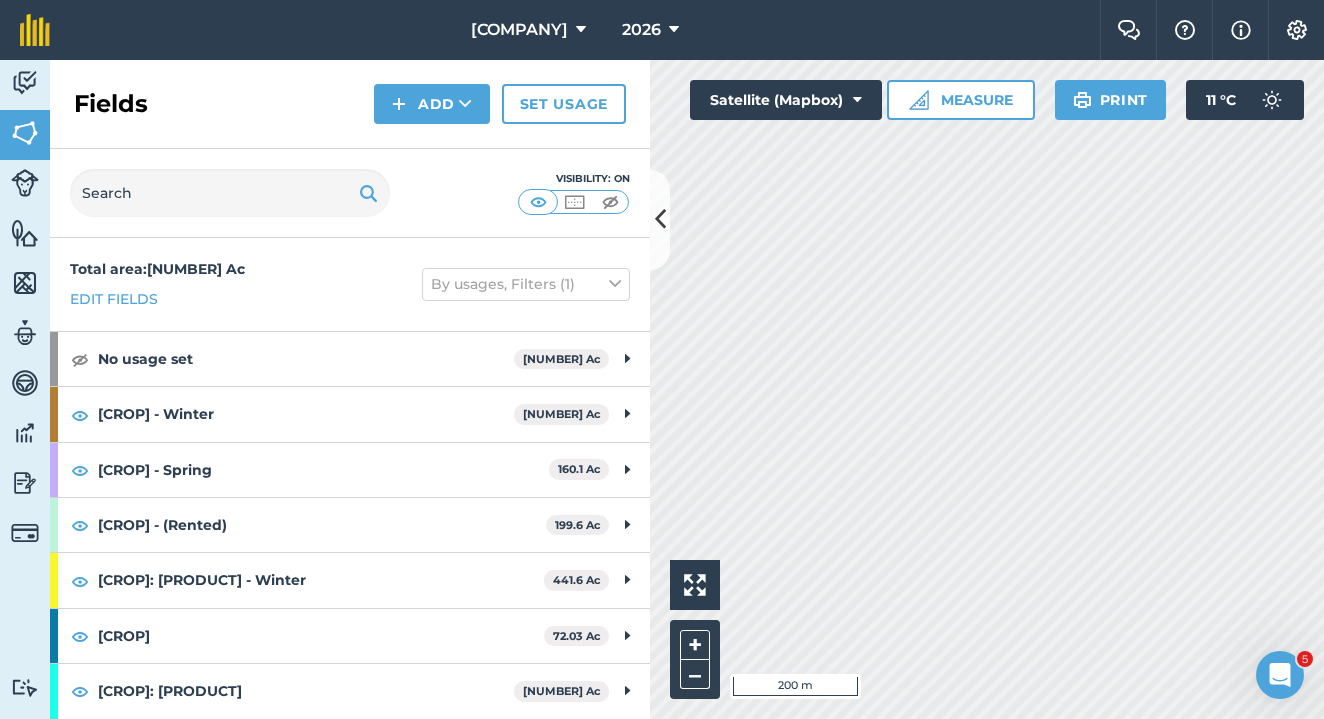 click at bounding box center [465, 104] 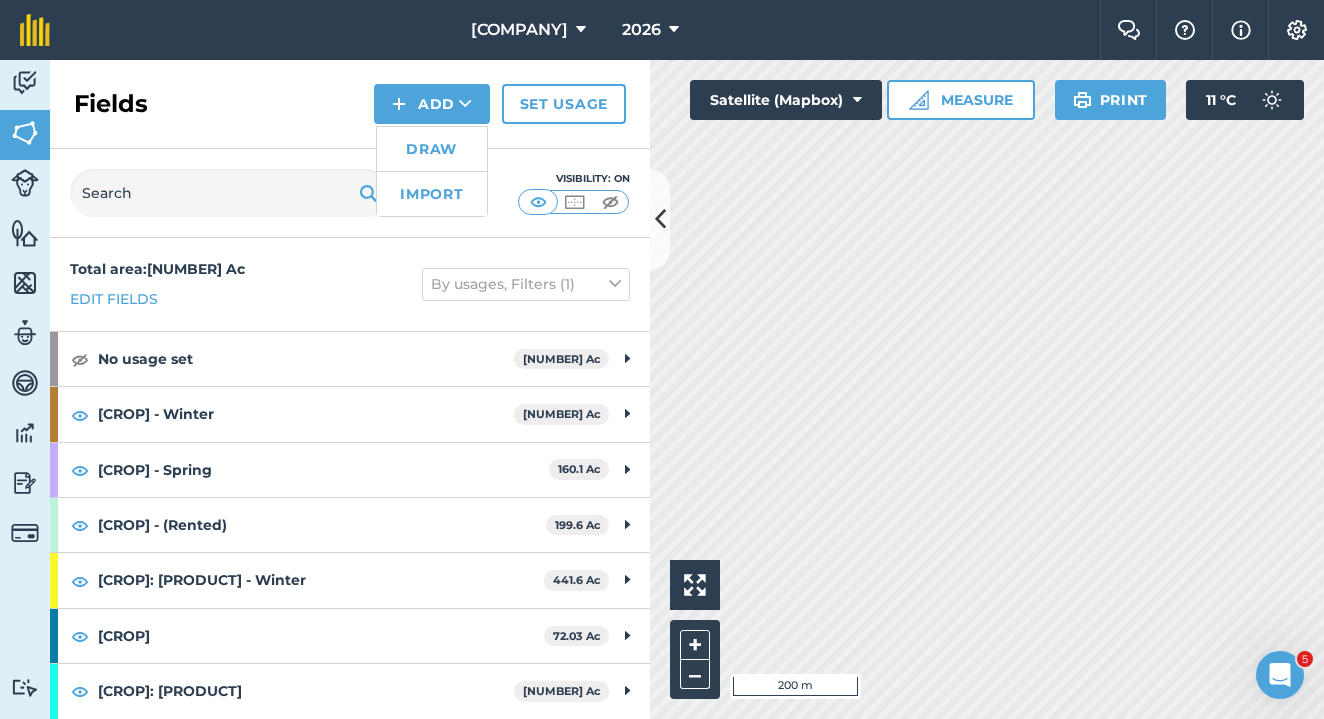 click on "Draw" at bounding box center (432, 149) 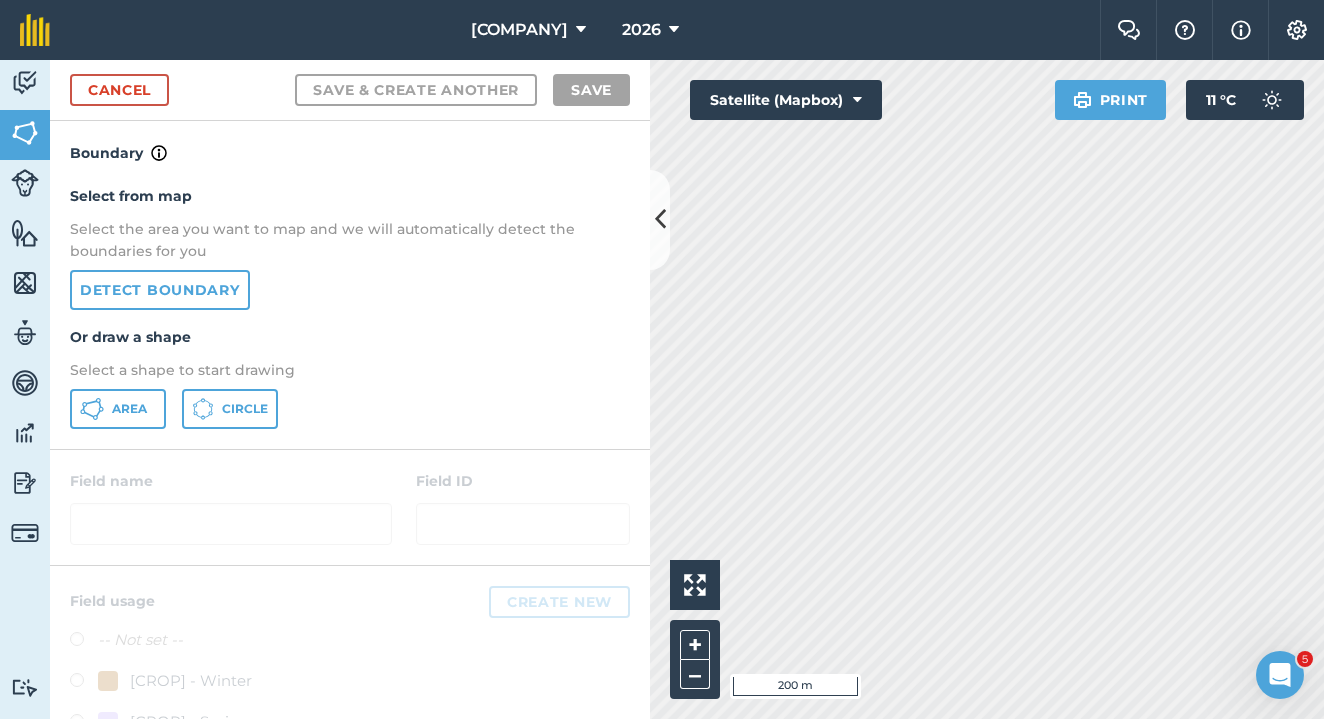 click on "Detect boundary" at bounding box center [160, 290] 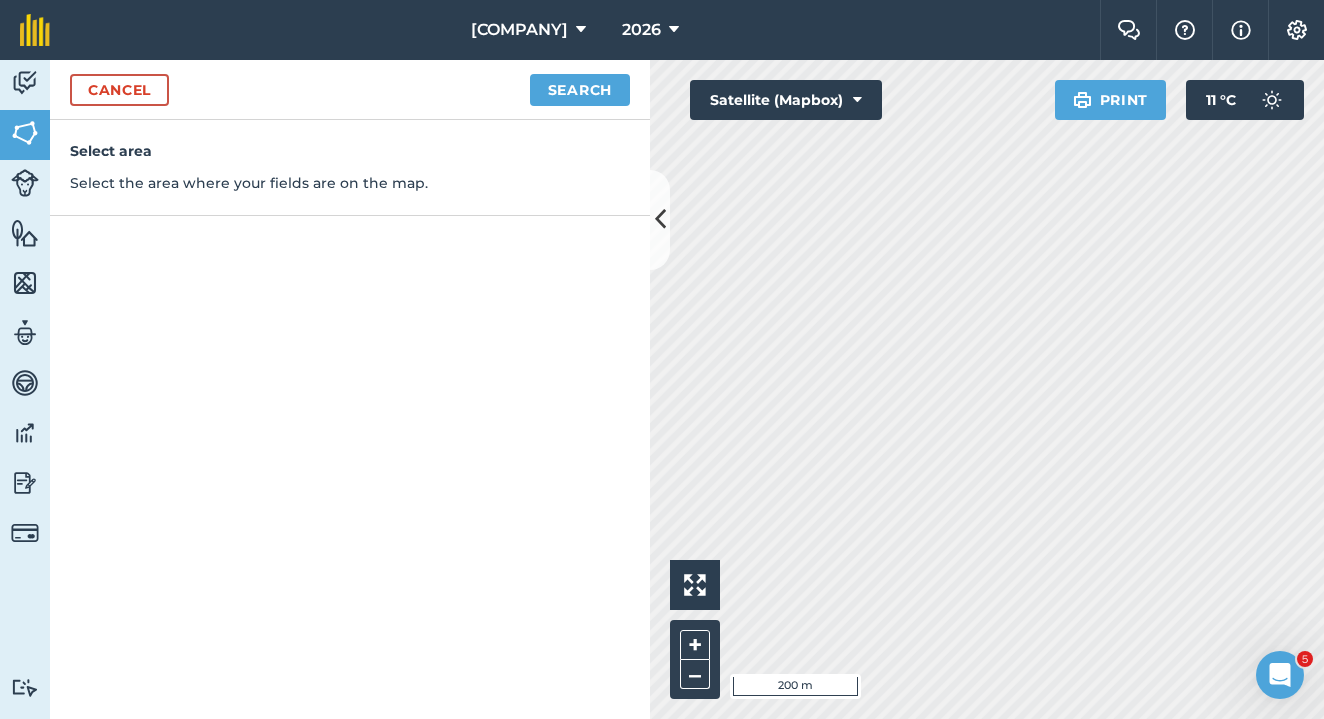 click on "Search" at bounding box center [580, 90] 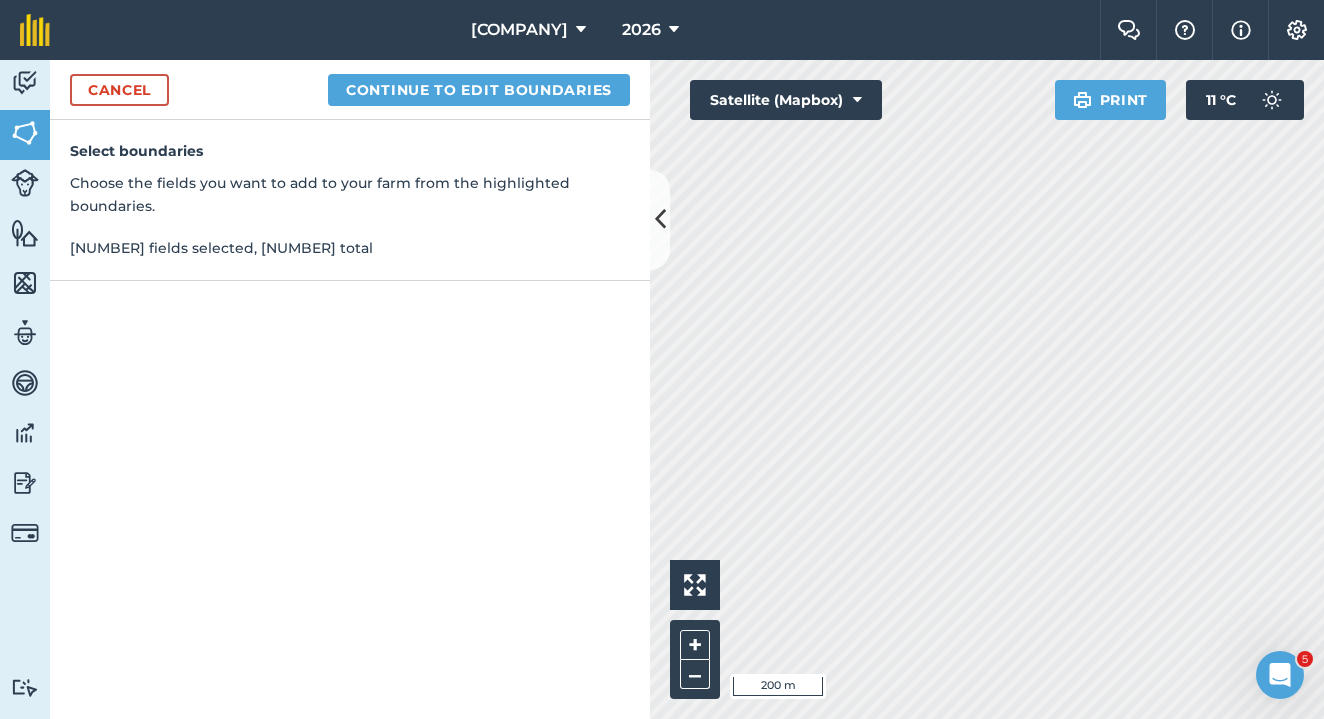 click on "[COMPANY] 2026 Farm Chat Help Settings Map printing is not available on our free plan Please upgrade to our Essentials, Plus or Pro plan to access this feature. Activity Fields Livestock Features Maps Team Vehicles Data Reporting Billing Tutorials Tutorials Cancel Continue to edit boundaries Select boundaries Choose the fields you want to add to your farm from the highlighted boundaries. [NUMBER] fields selected, [NUMBER] total Click to start drawing i [NUMBER] m + – Satellite (Mapbox) Print [NUMBER] ° C
[NUMBER]" at bounding box center (662, 359) 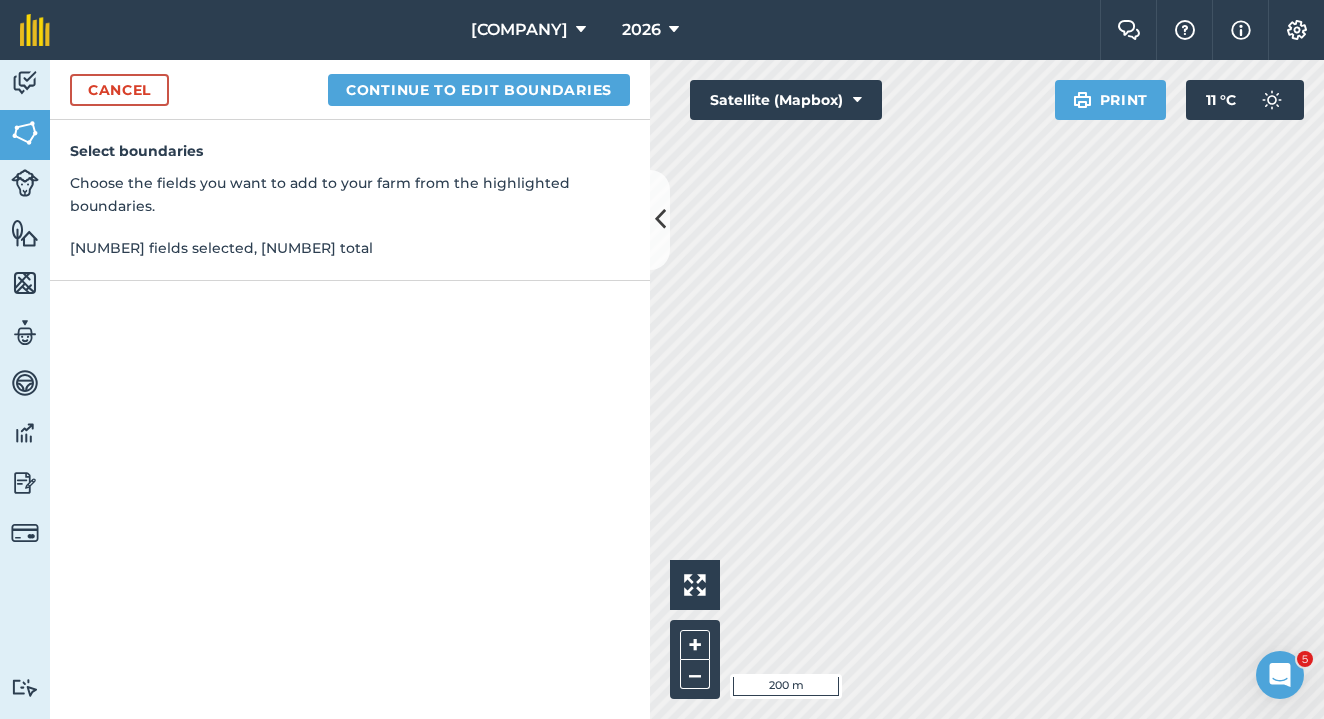 click on "Continue to edit boundaries" at bounding box center (479, 90) 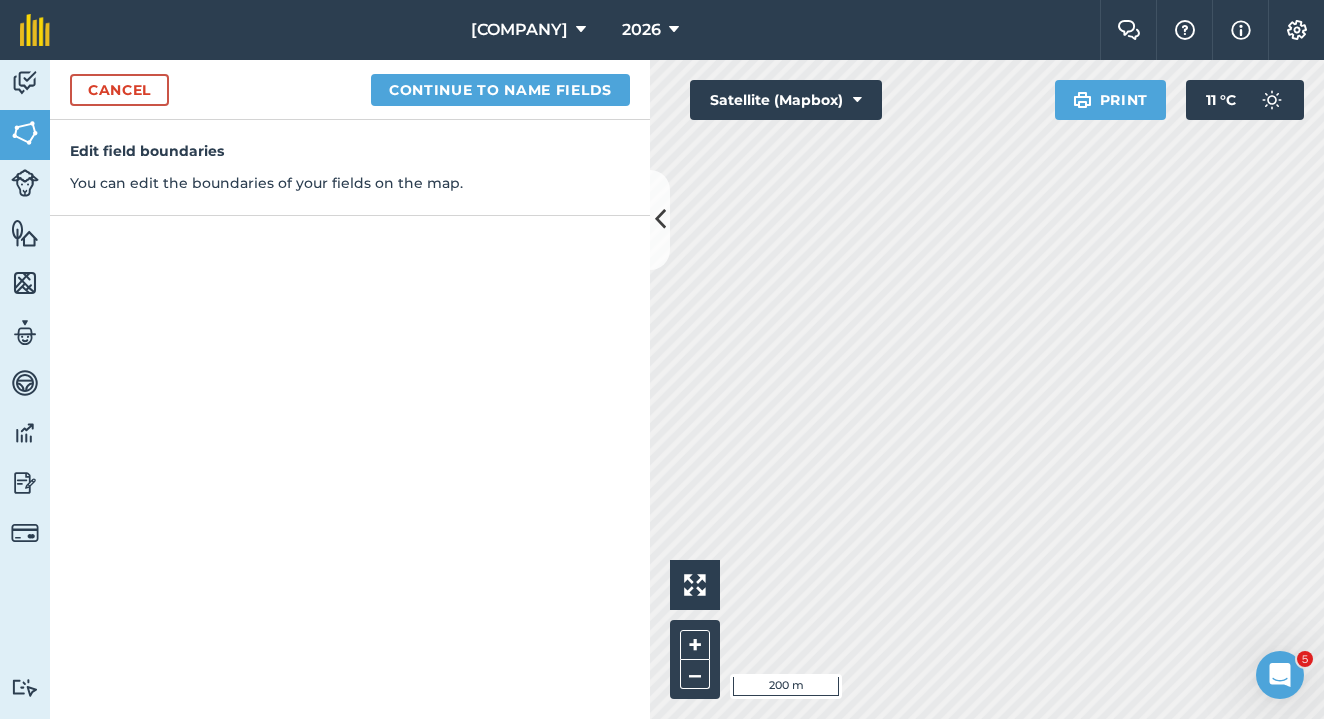 click on "Continue to name fields" at bounding box center (500, 90) 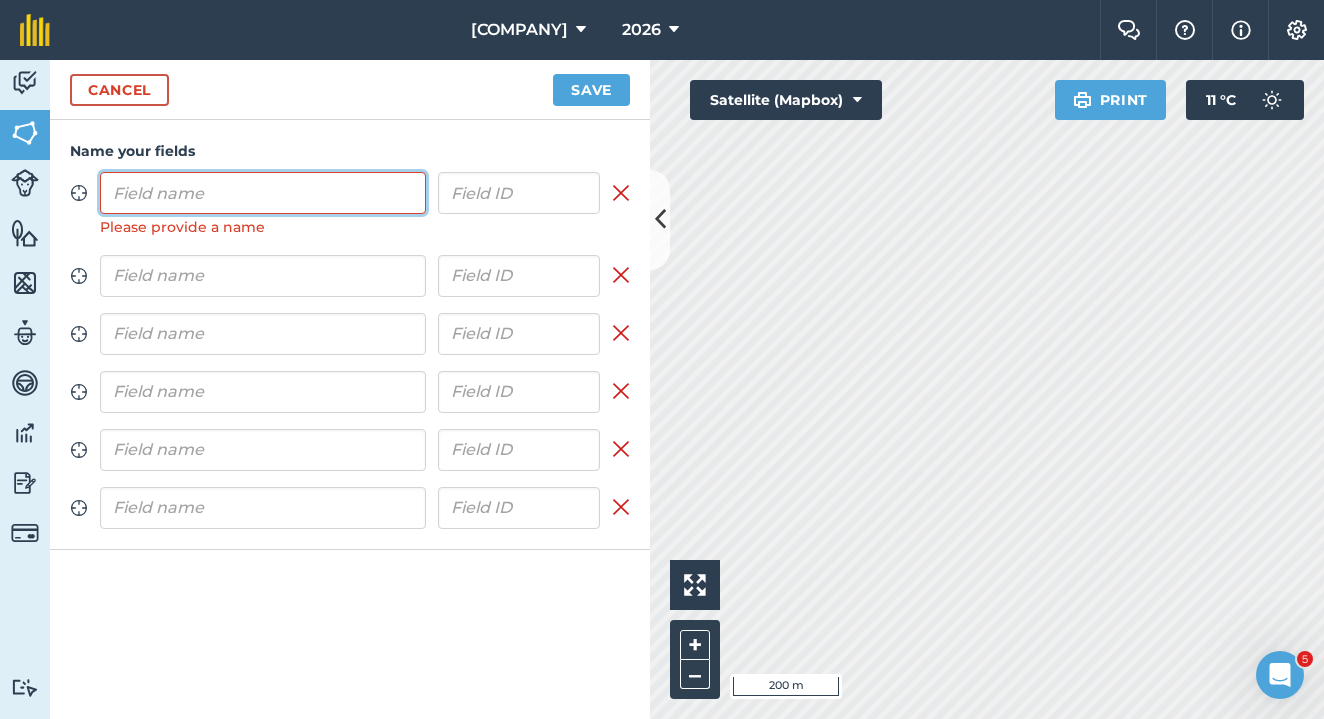click at bounding box center [263, 193] 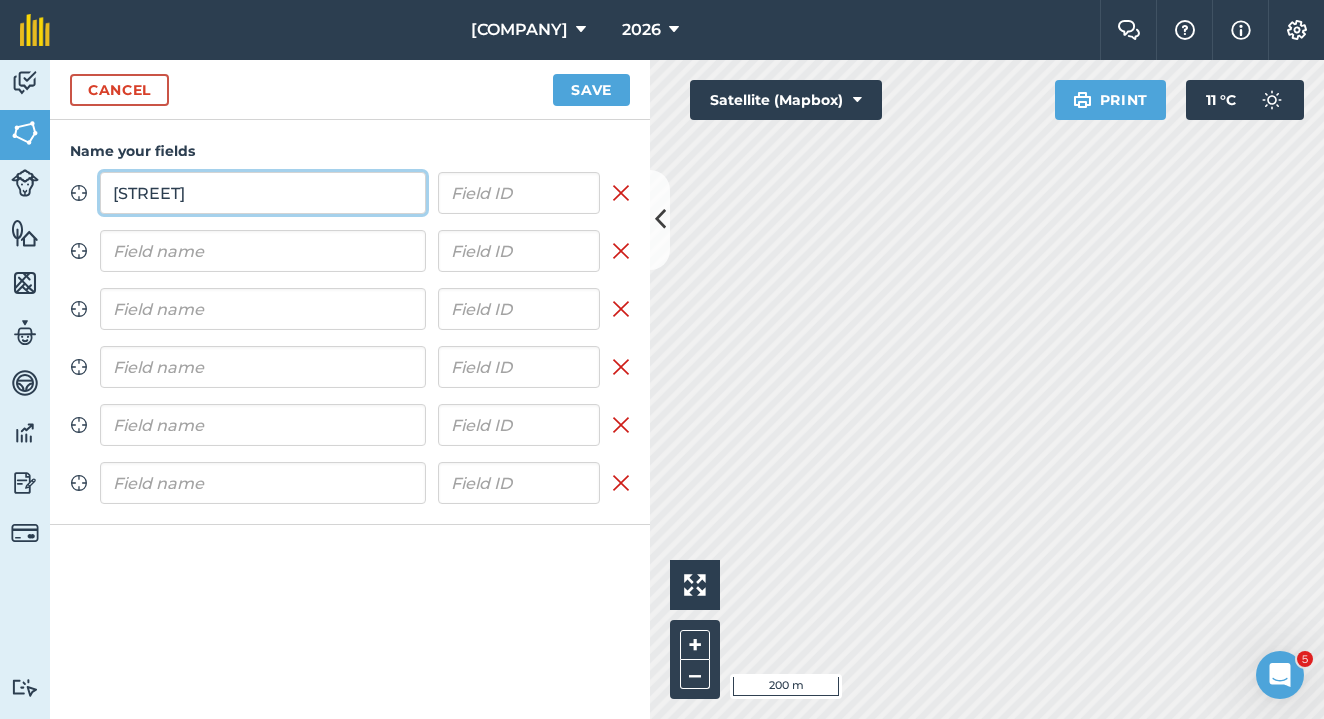 type on "[STREET]" 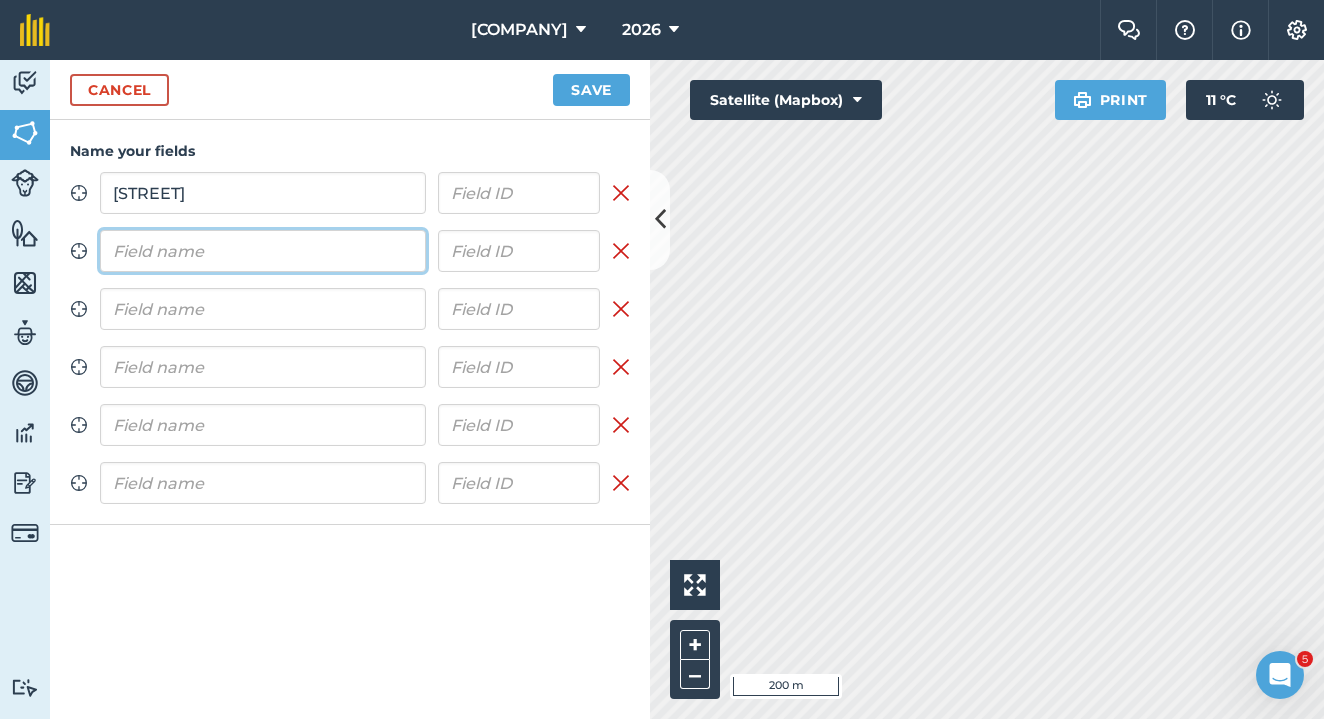 click at bounding box center (263, 251) 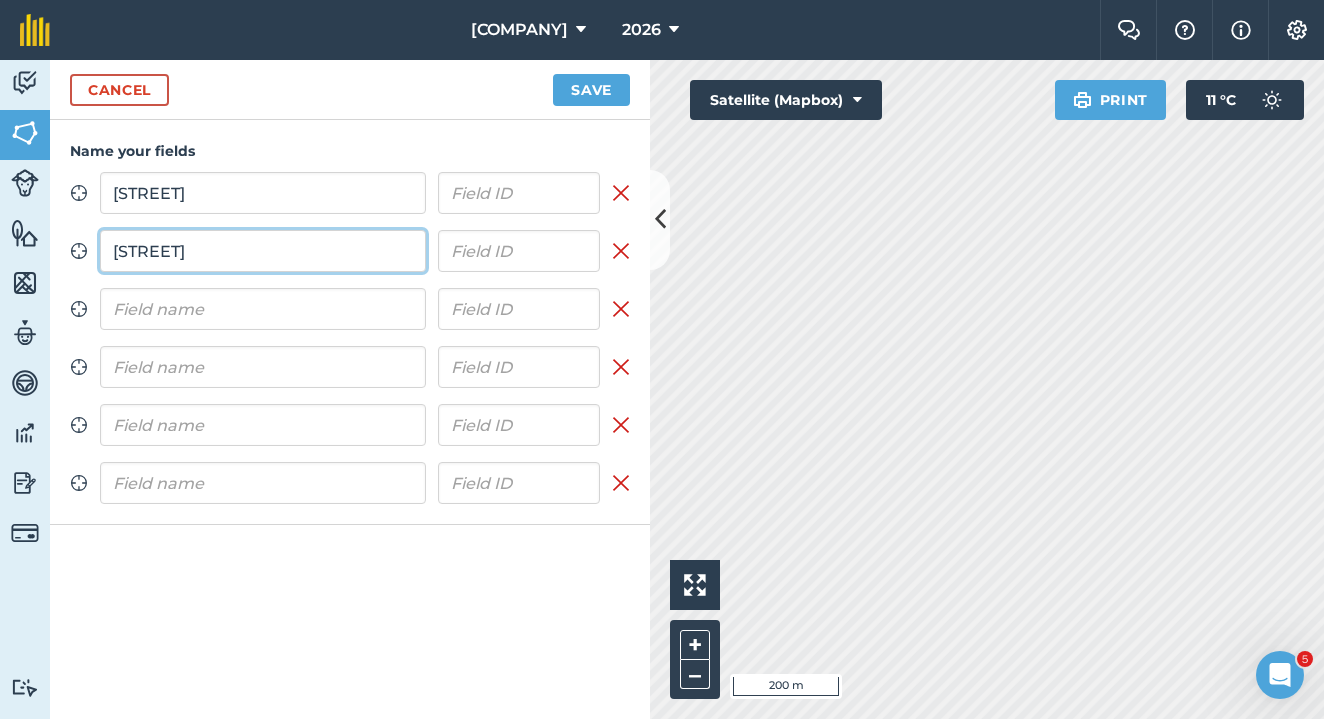 type on "[STREET]" 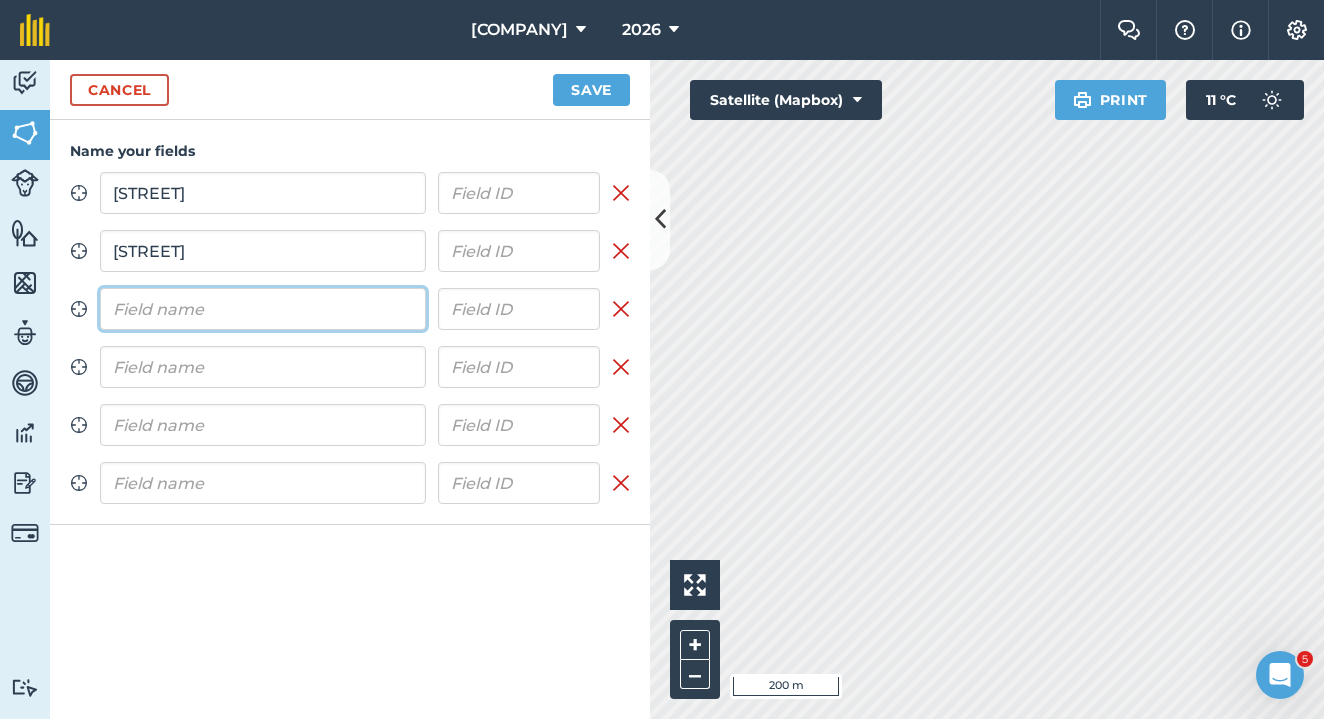 click at bounding box center (263, 309) 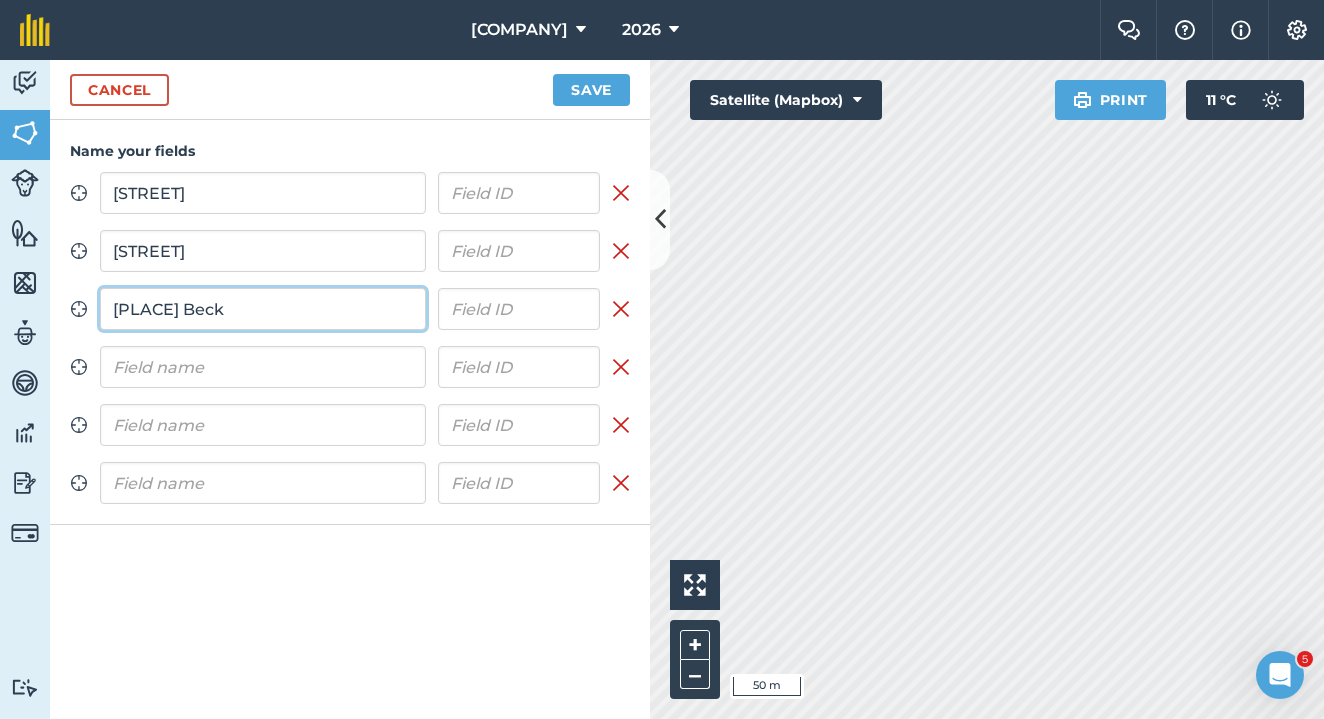 type on "[PLACE] Beck" 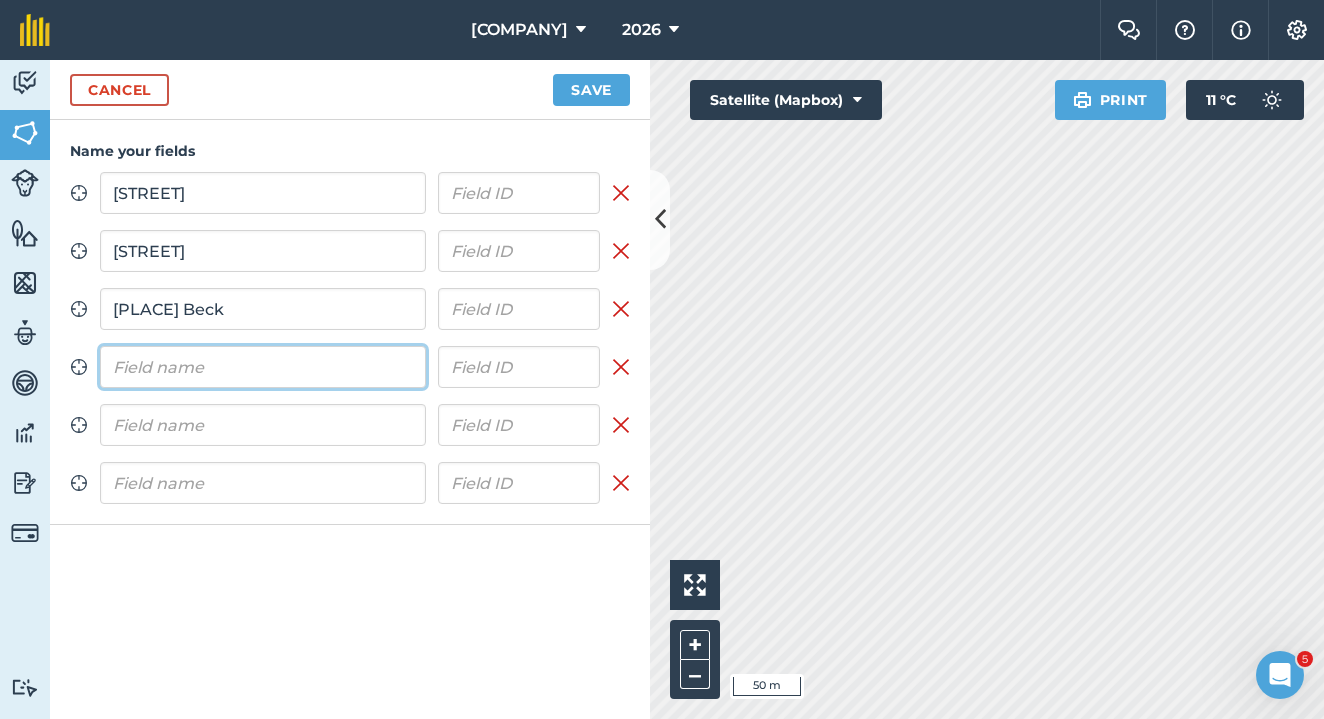 click at bounding box center (263, 367) 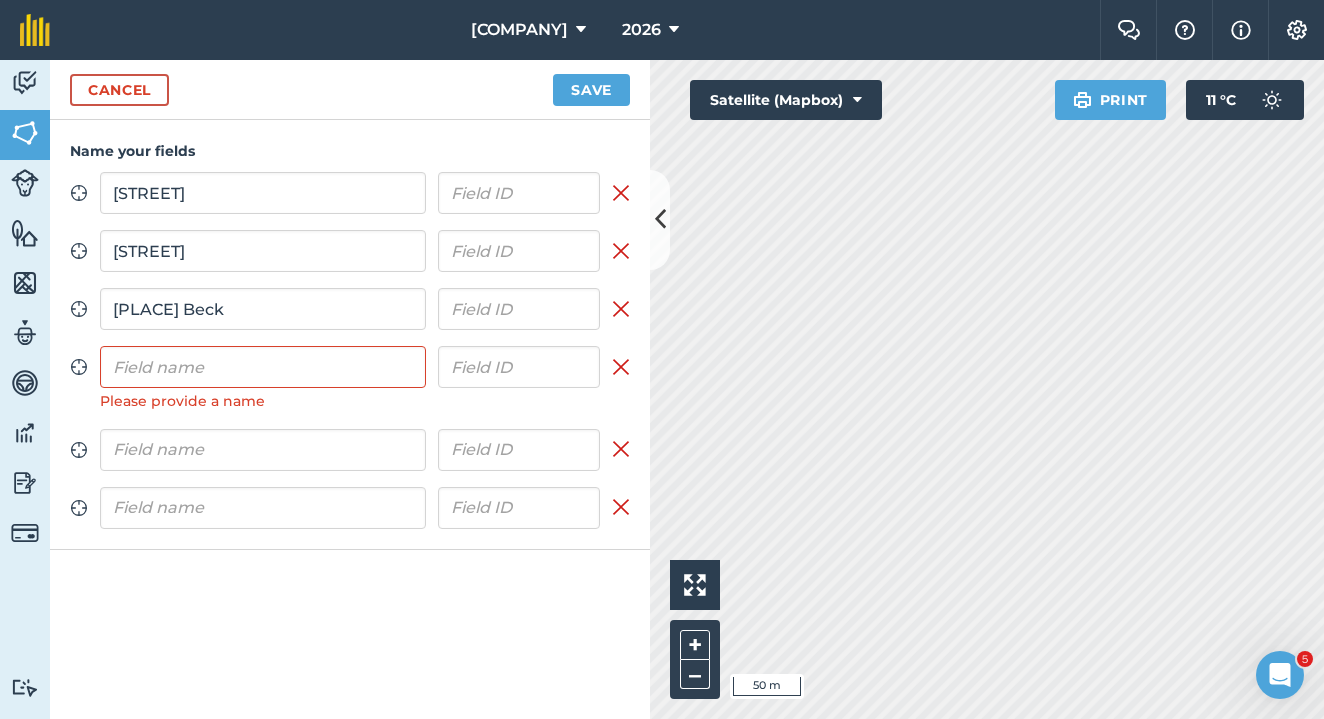 click on "Activity Fields Livestock Features Maps Team Vehicles Data Reporting Billing Tutorials Tutorials Cancel Save Name your fields Zoom to field Keld Lane Remove field Zoom to field Sands Lane Remove field Zoom to field Wintringham Beck Remove field Zoom to field Please provide a name Remove field Zoom to field Remove field Zoom to field Remove field Click to start drawing i 50 m + – Satellite (Mapbox) Print 11   ° C" at bounding box center [662, 389] 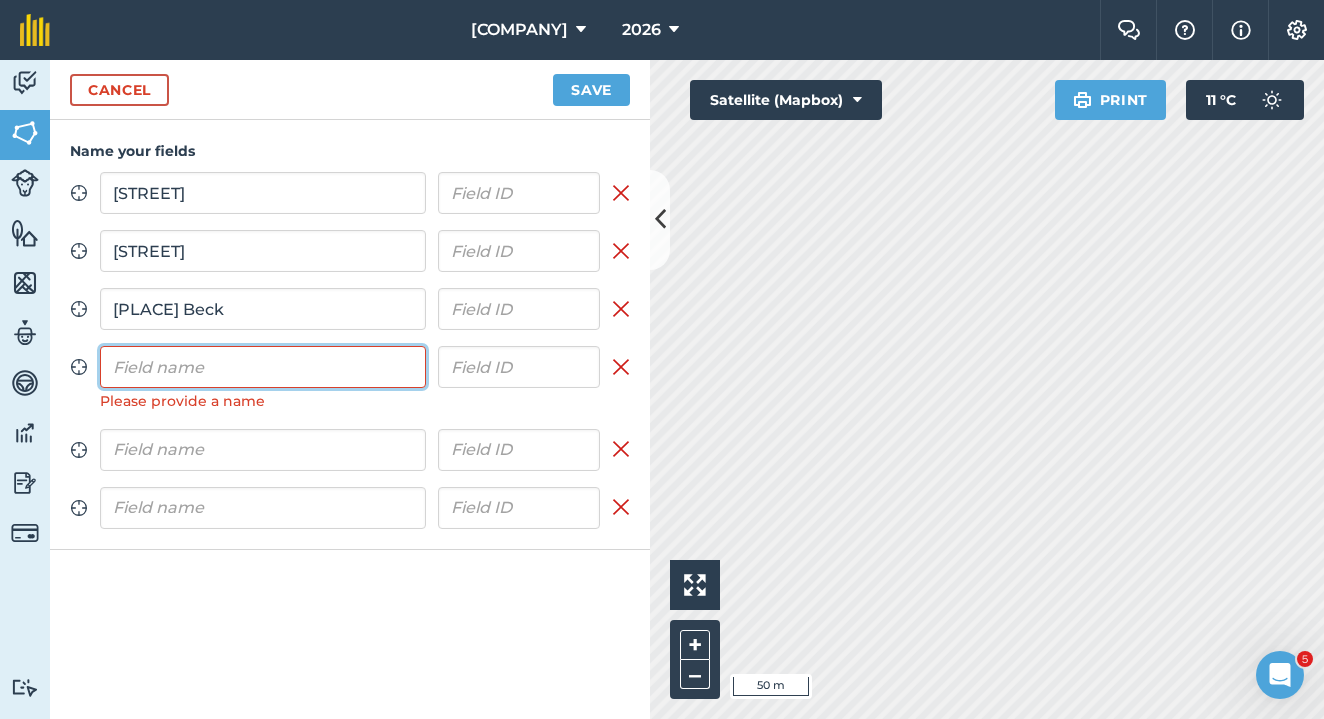 click at bounding box center [263, 367] 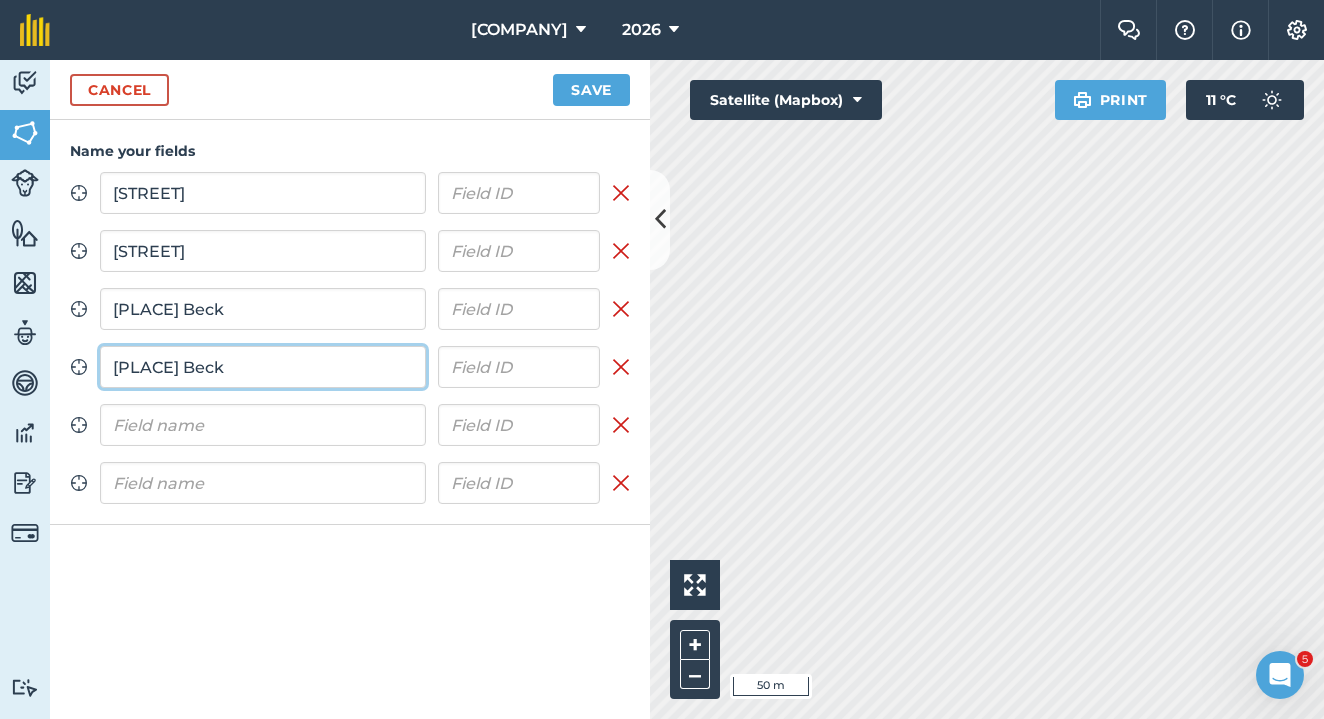 type on "[PLACE] Beck" 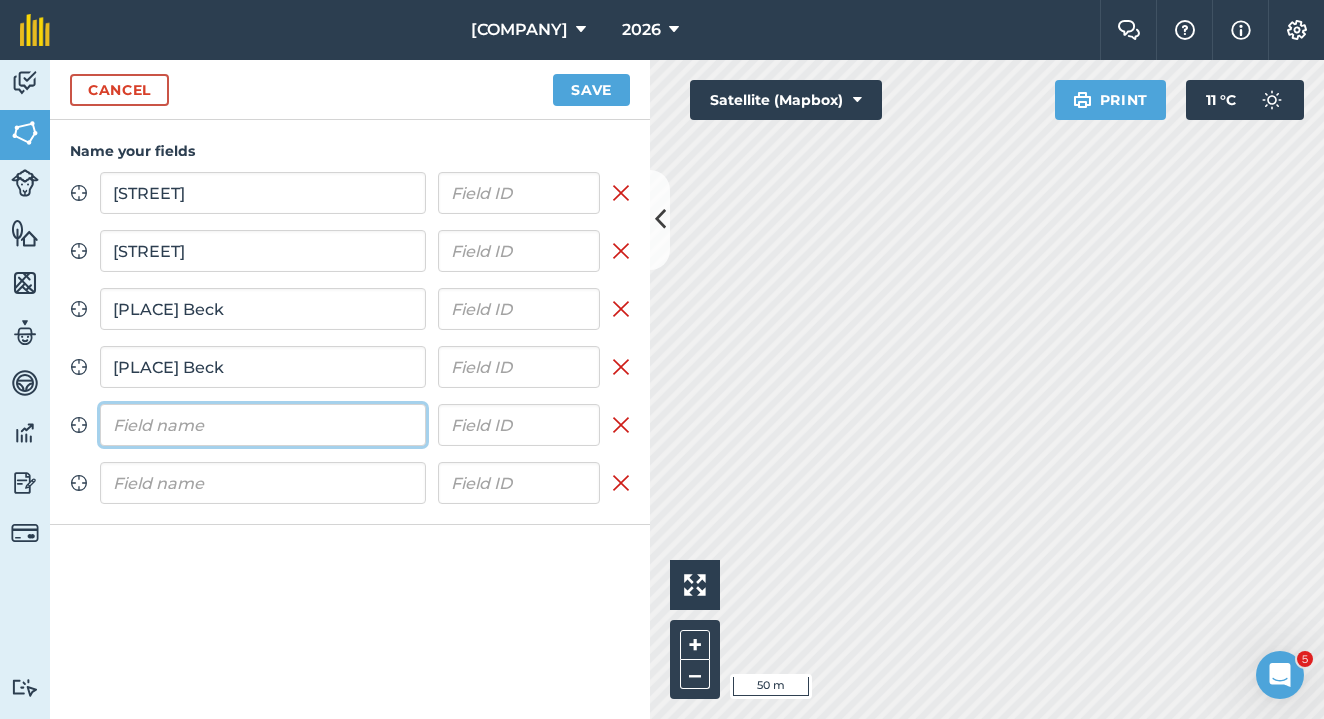 click at bounding box center (263, 425) 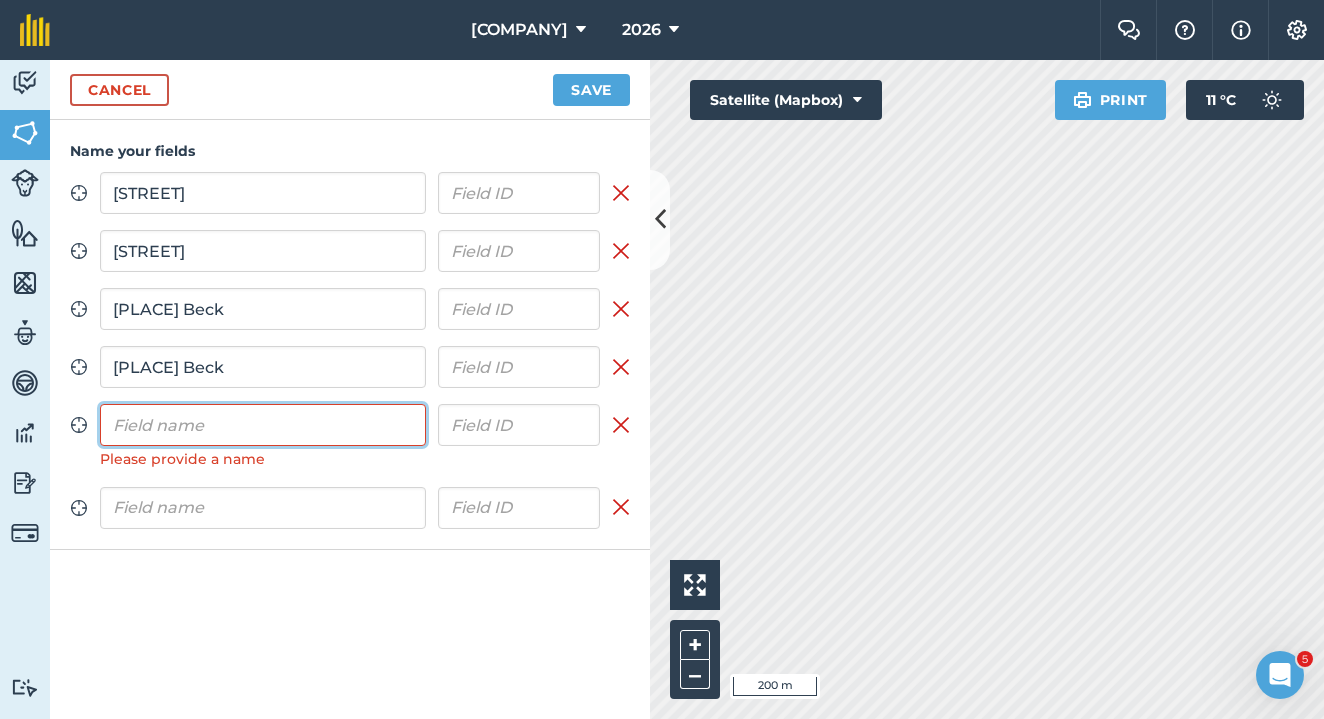 click at bounding box center (263, 425) 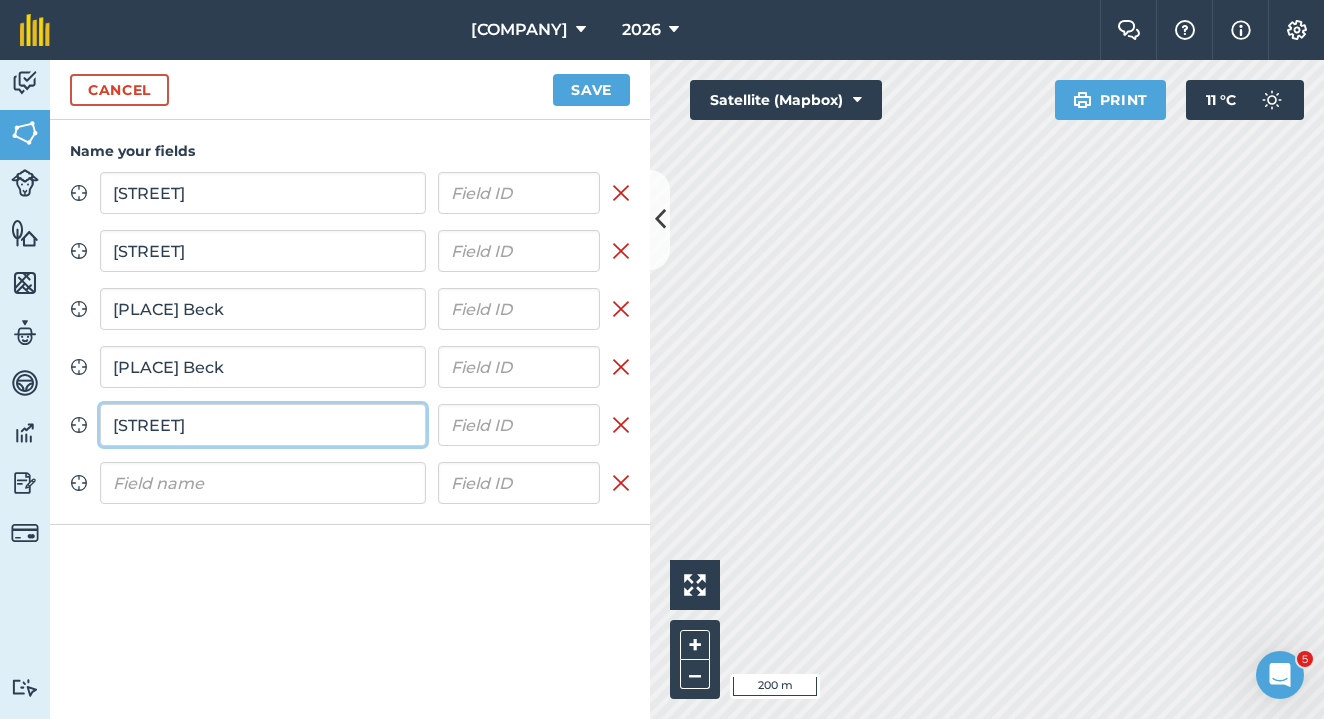type on "[STREET]" 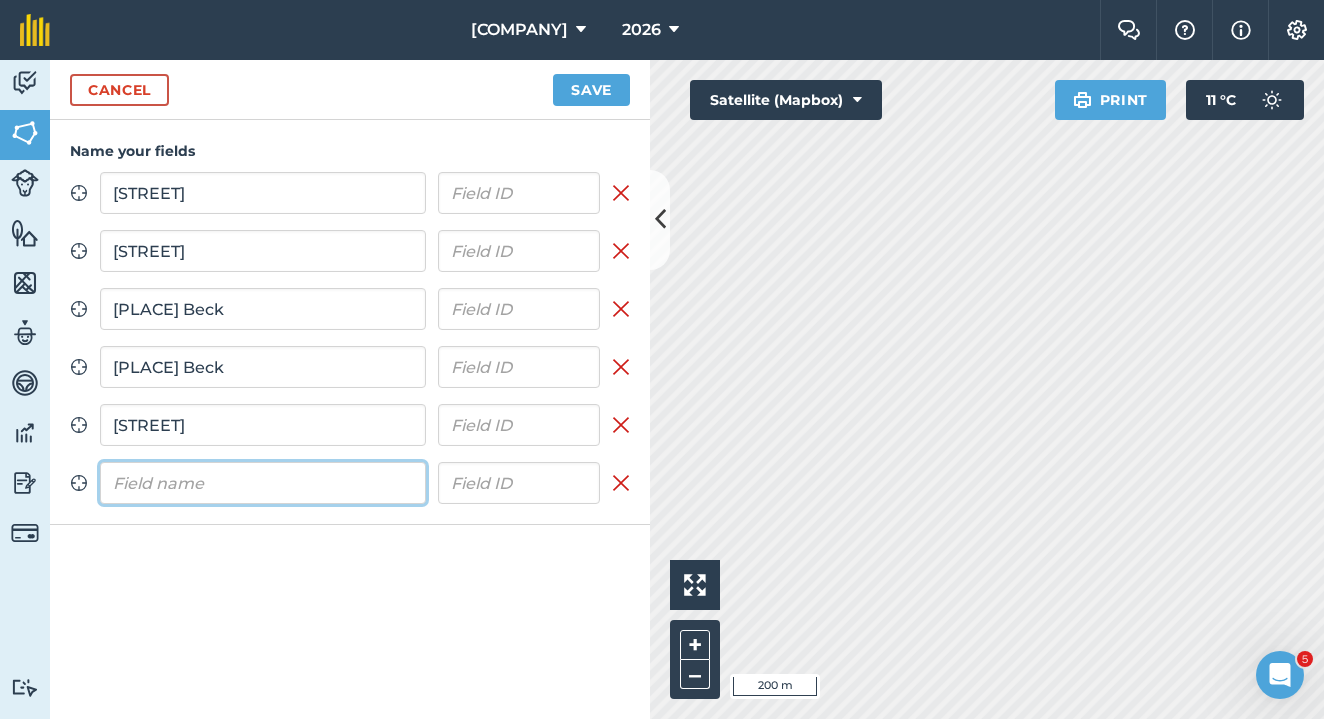 click at bounding box center [263, 483] 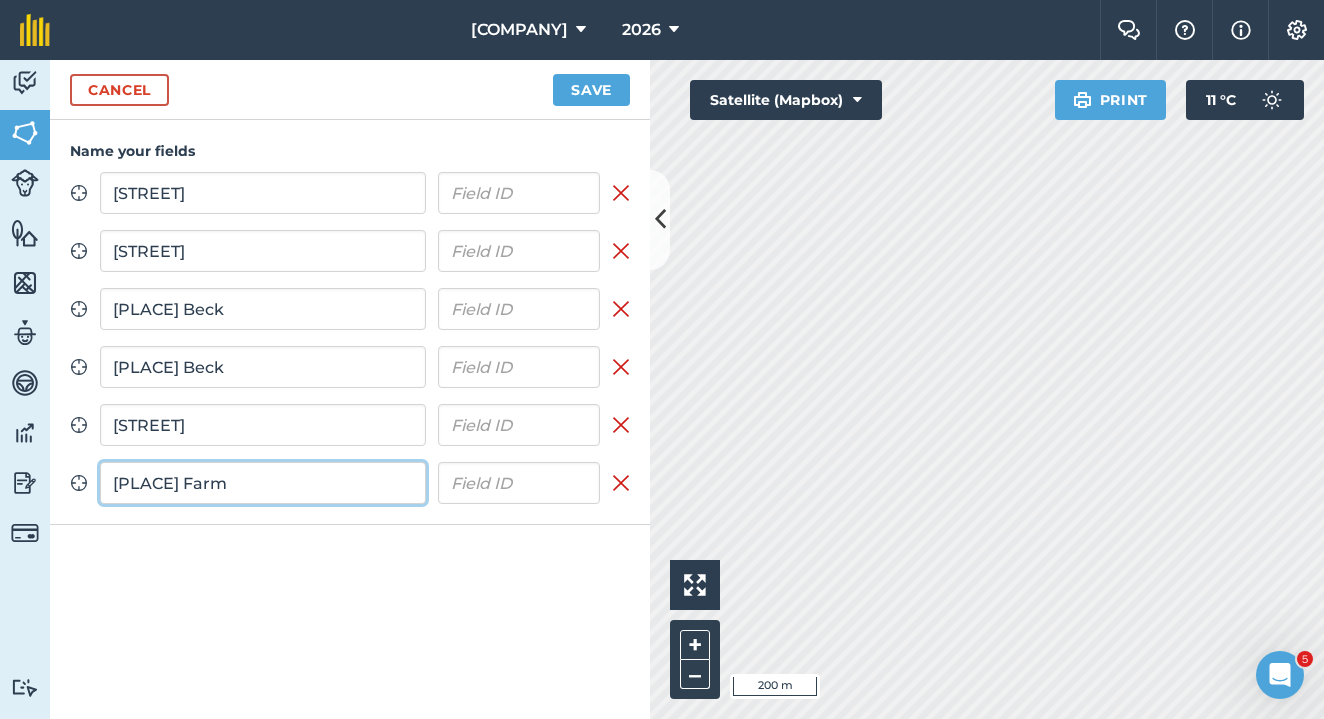 type on "[PLACE] Farm" 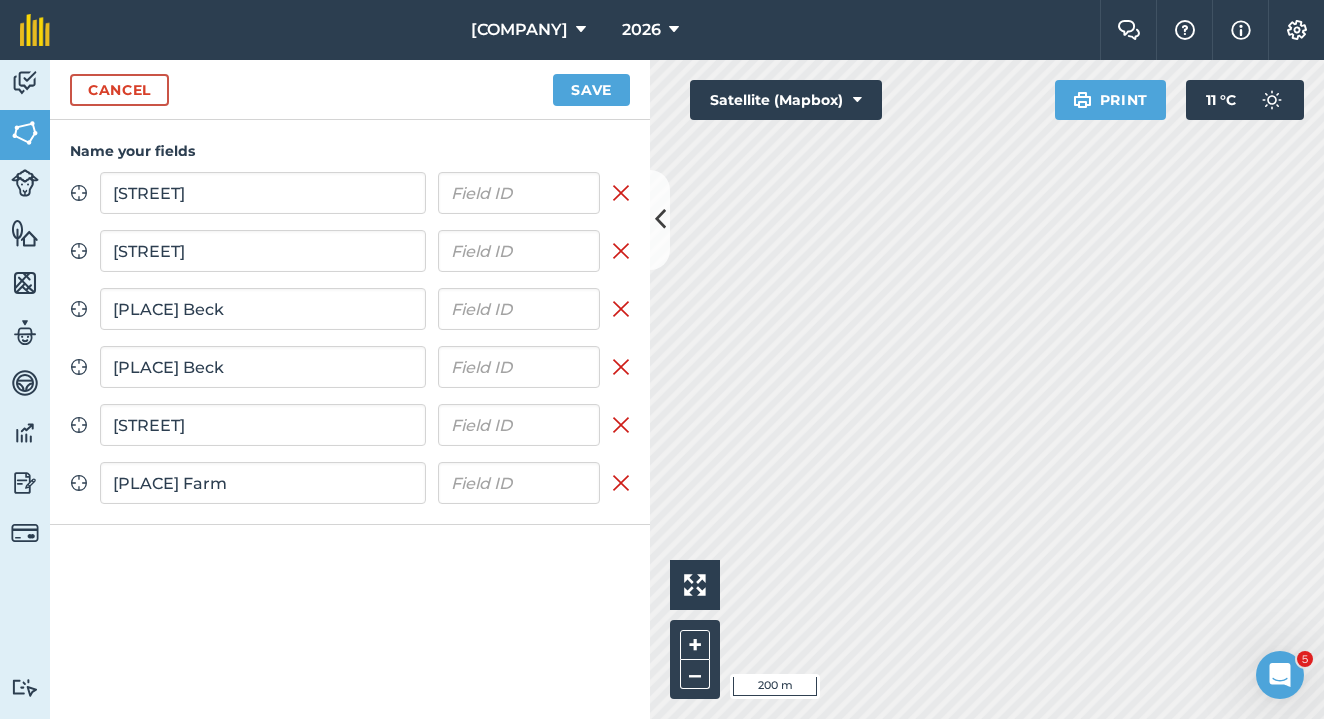 click at bounding box center [621, 309] 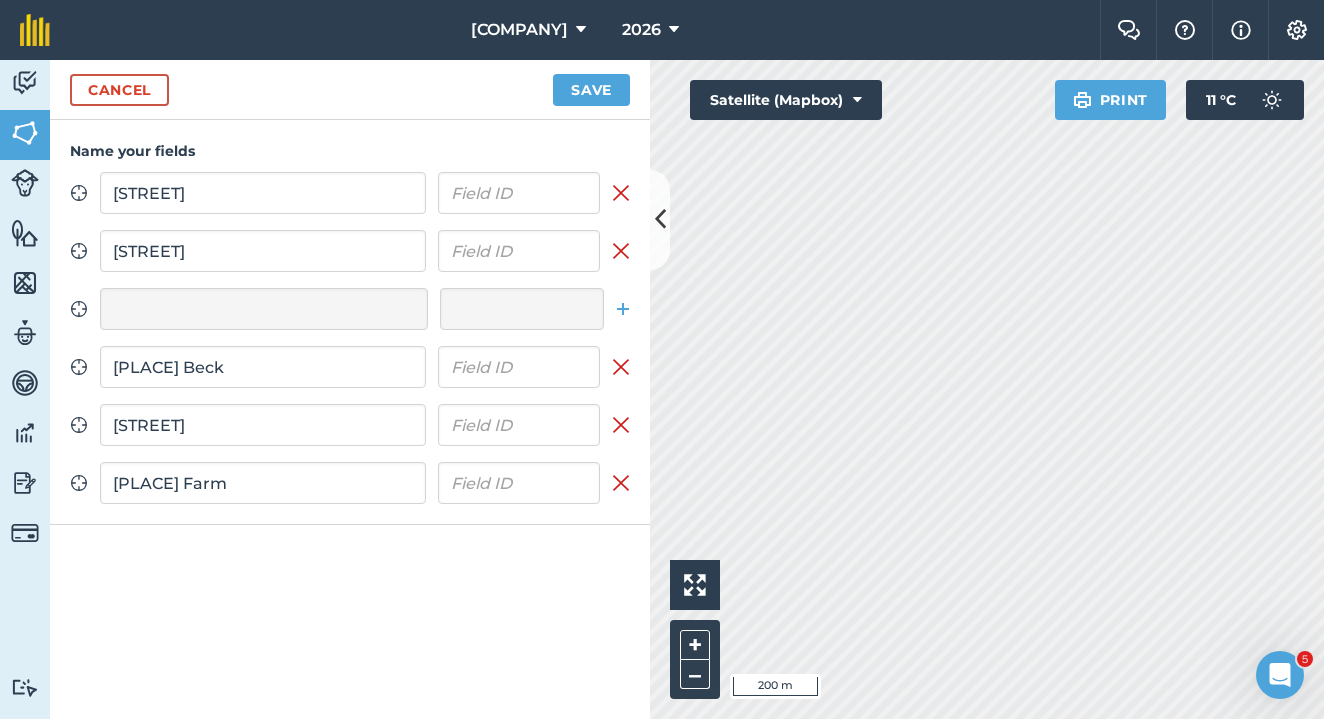 click on "Save" at bounding box center [591, 90] 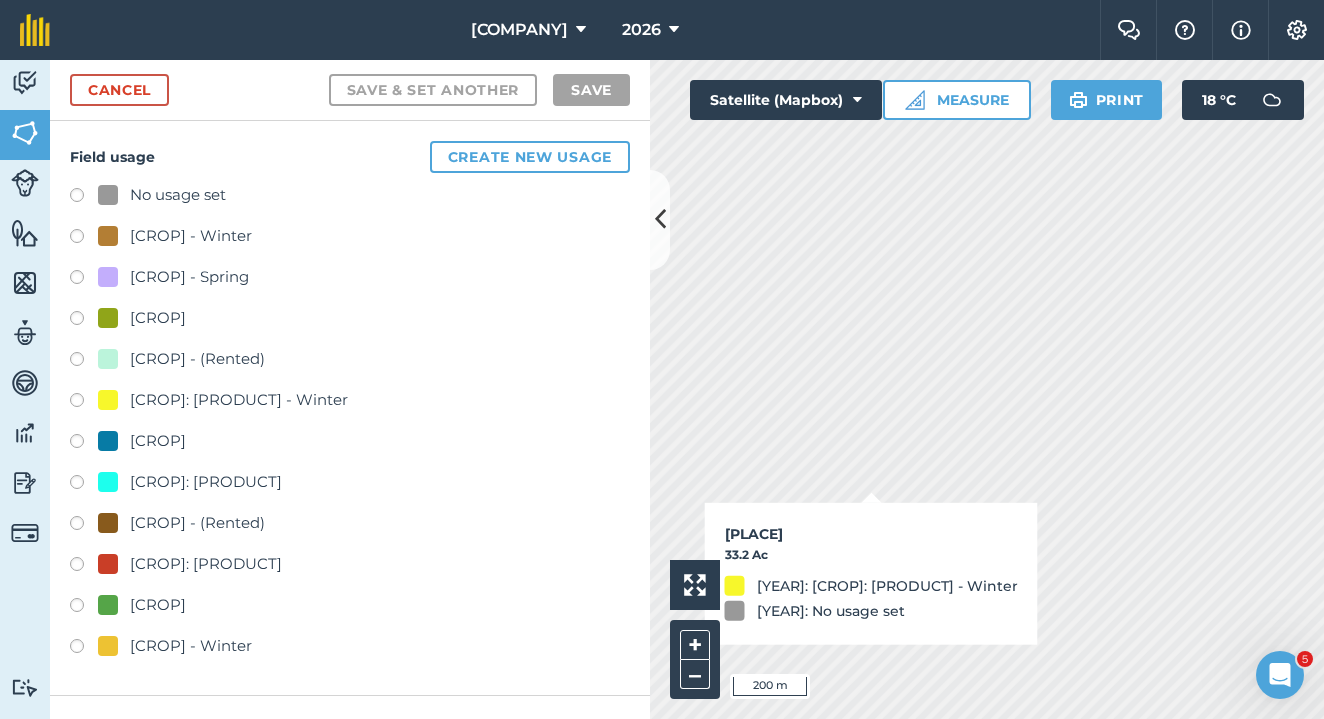 checkbox on "true" 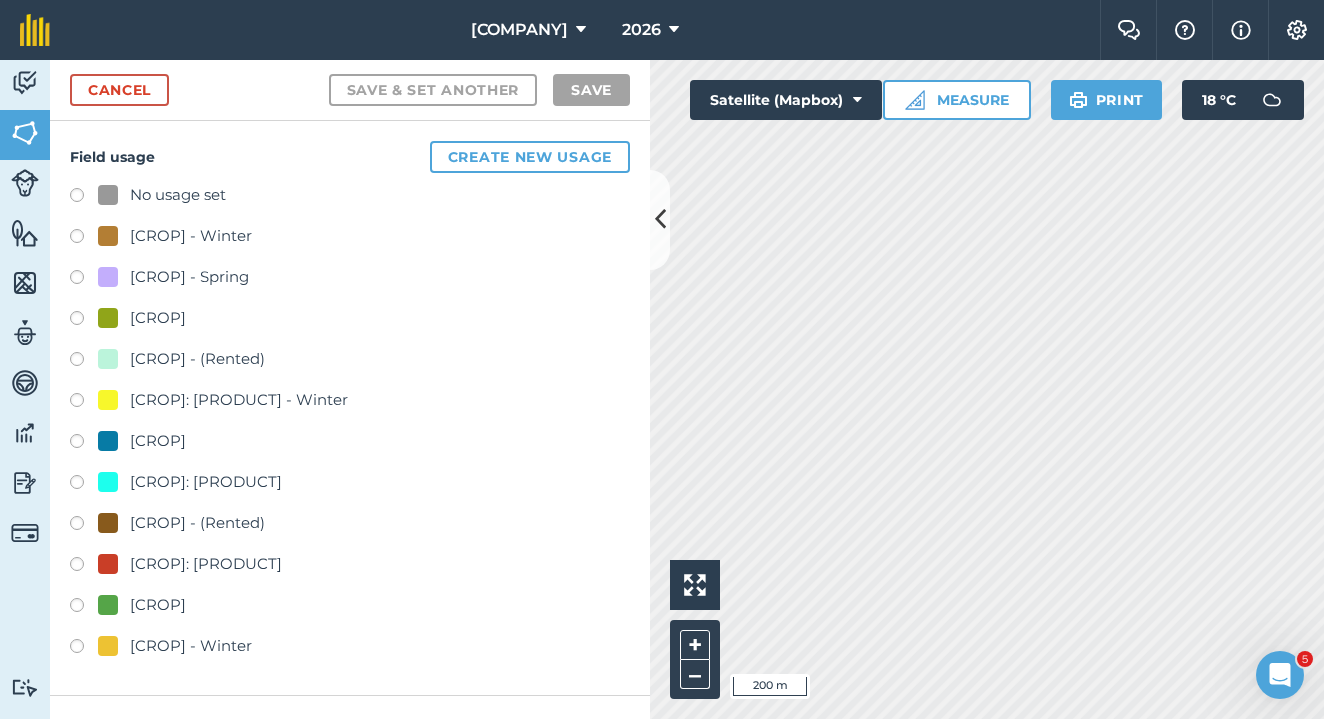 click on "Cancel" at bounding box center [119, 90] 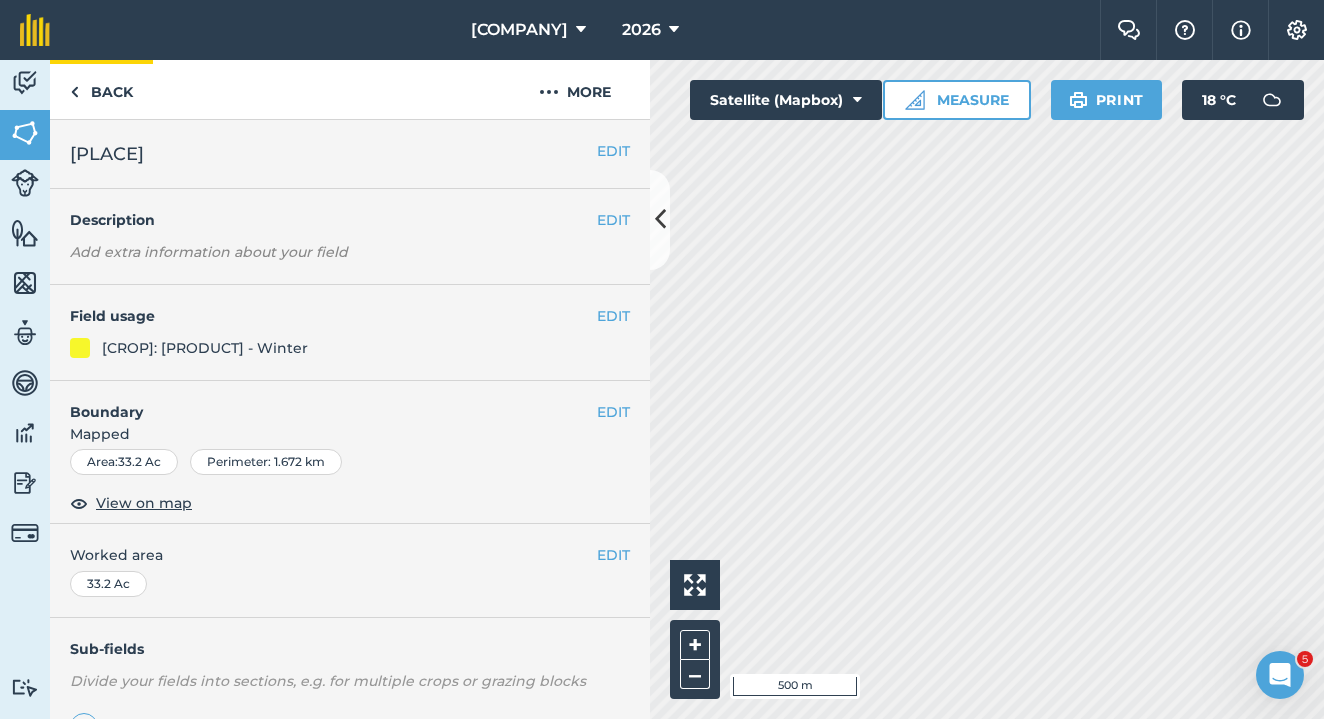 click on "Back" at bounding box center [101, 89] 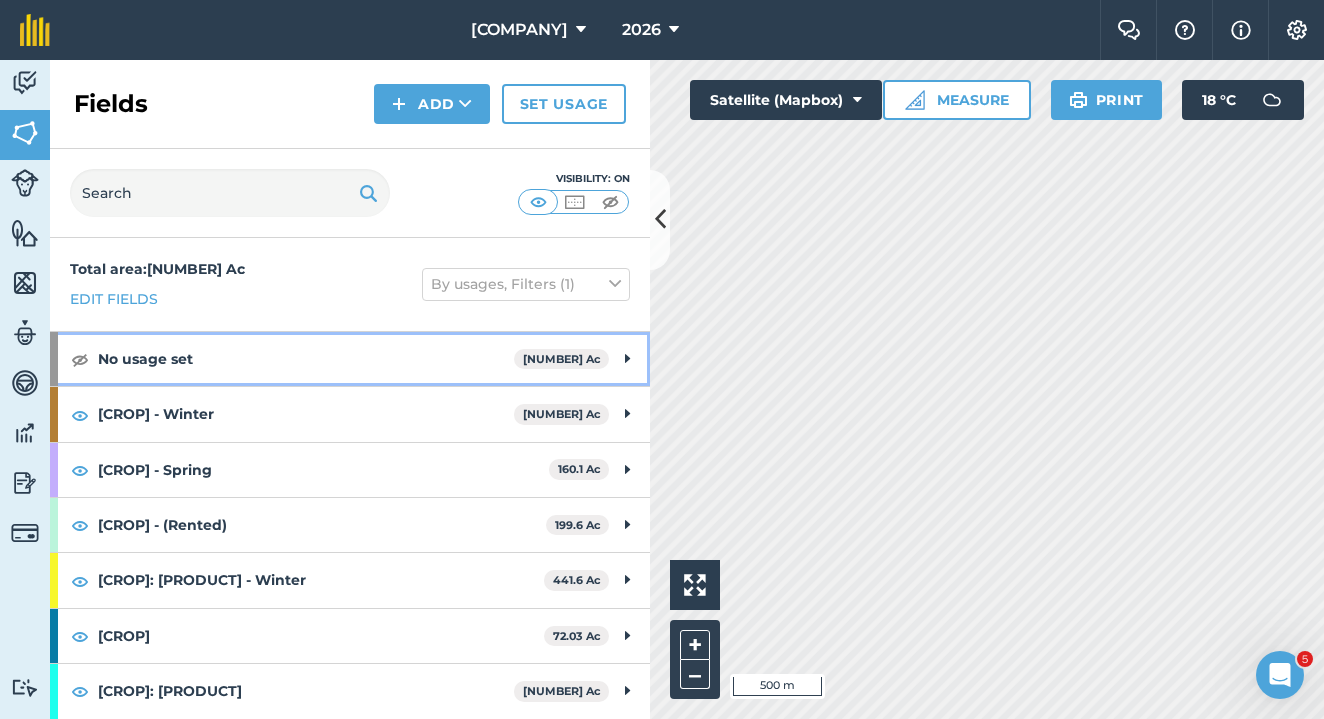 click at bounding box center [80, 359] 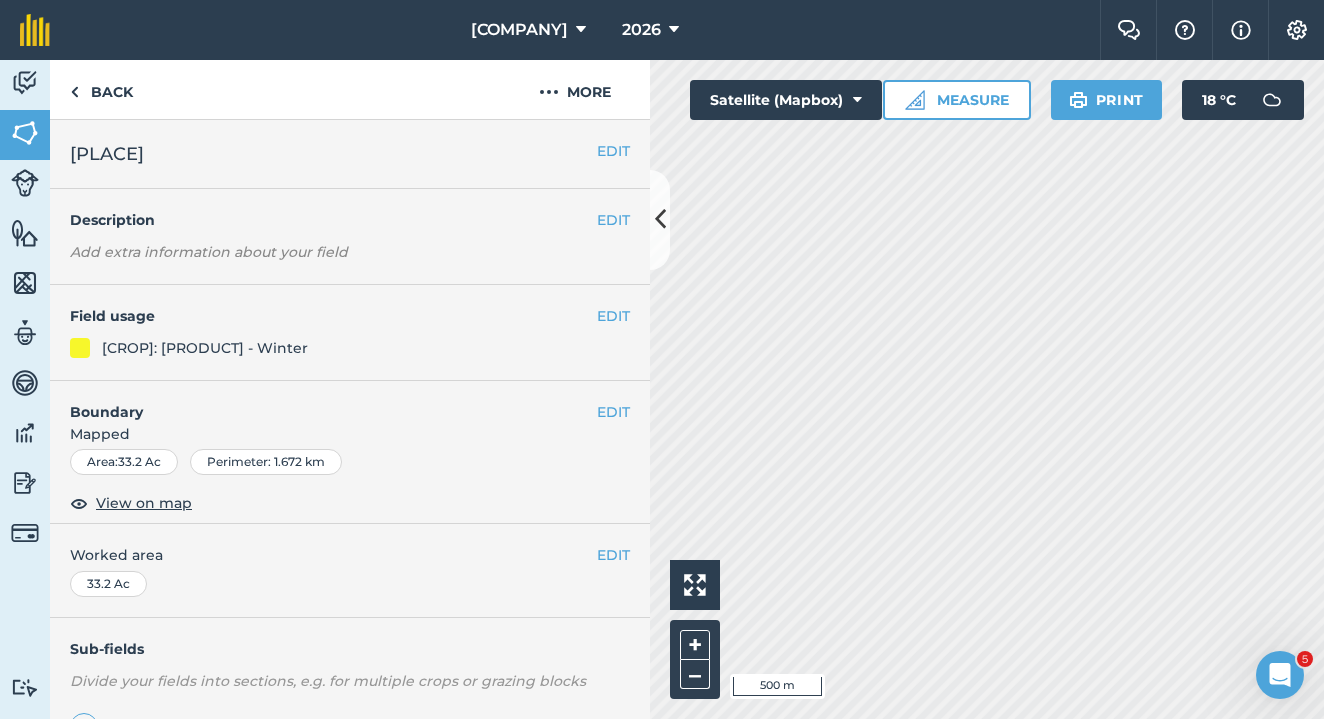 scroll, scrollTop: 0, scrollLeft: 0, axis: both 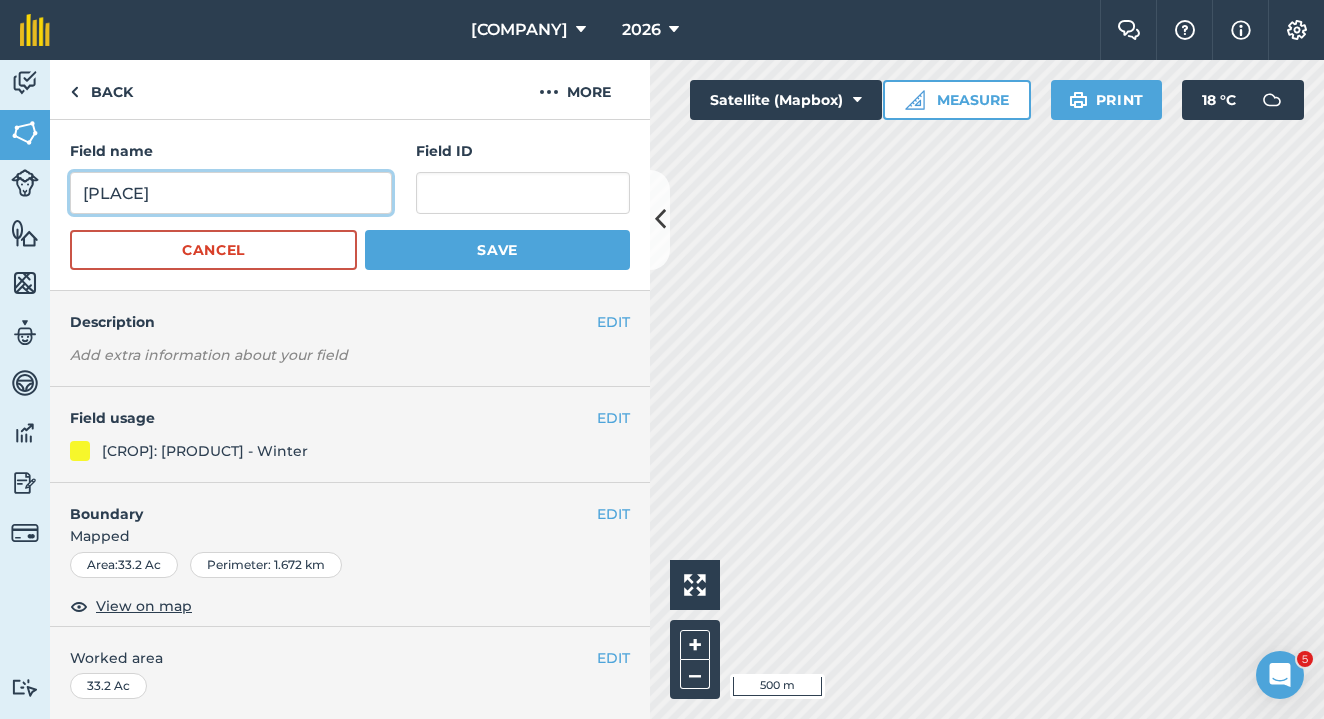 click on "[PLACE]" at bounding box center (231, 193) 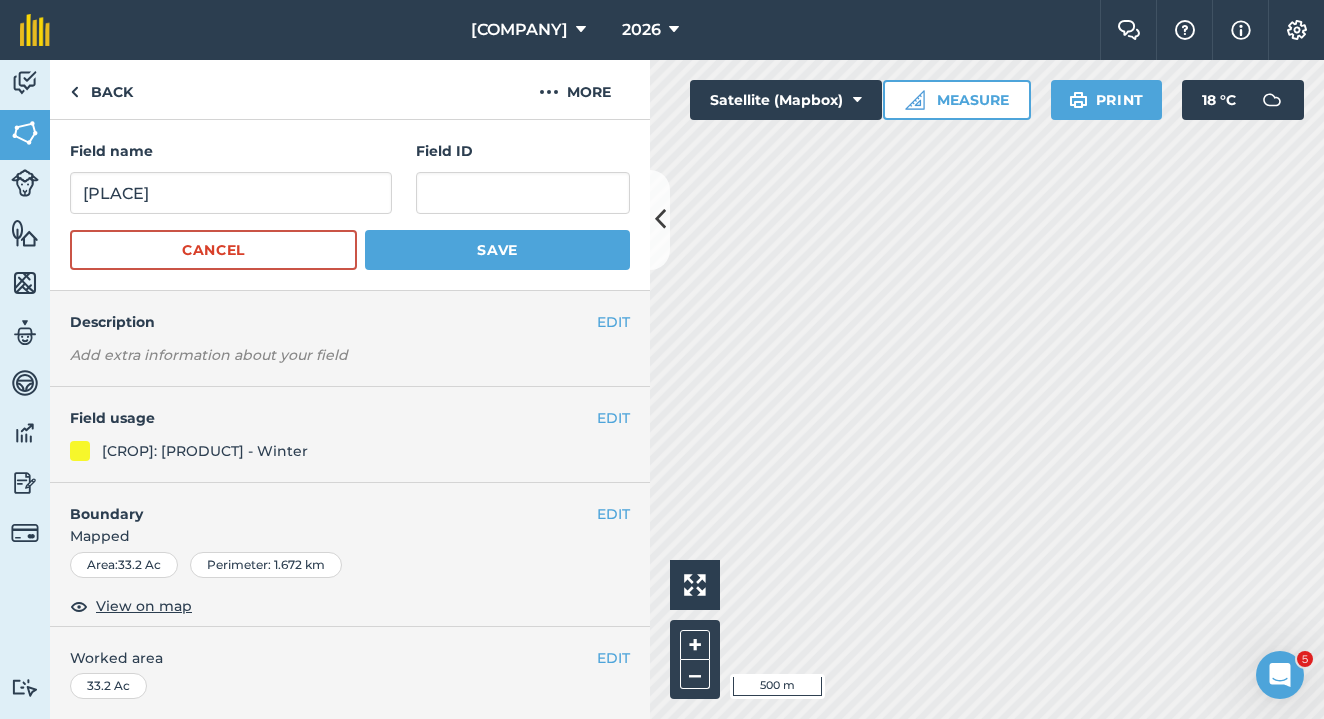 click on "Field name [PLACE]" at bounding box center (231, 177) 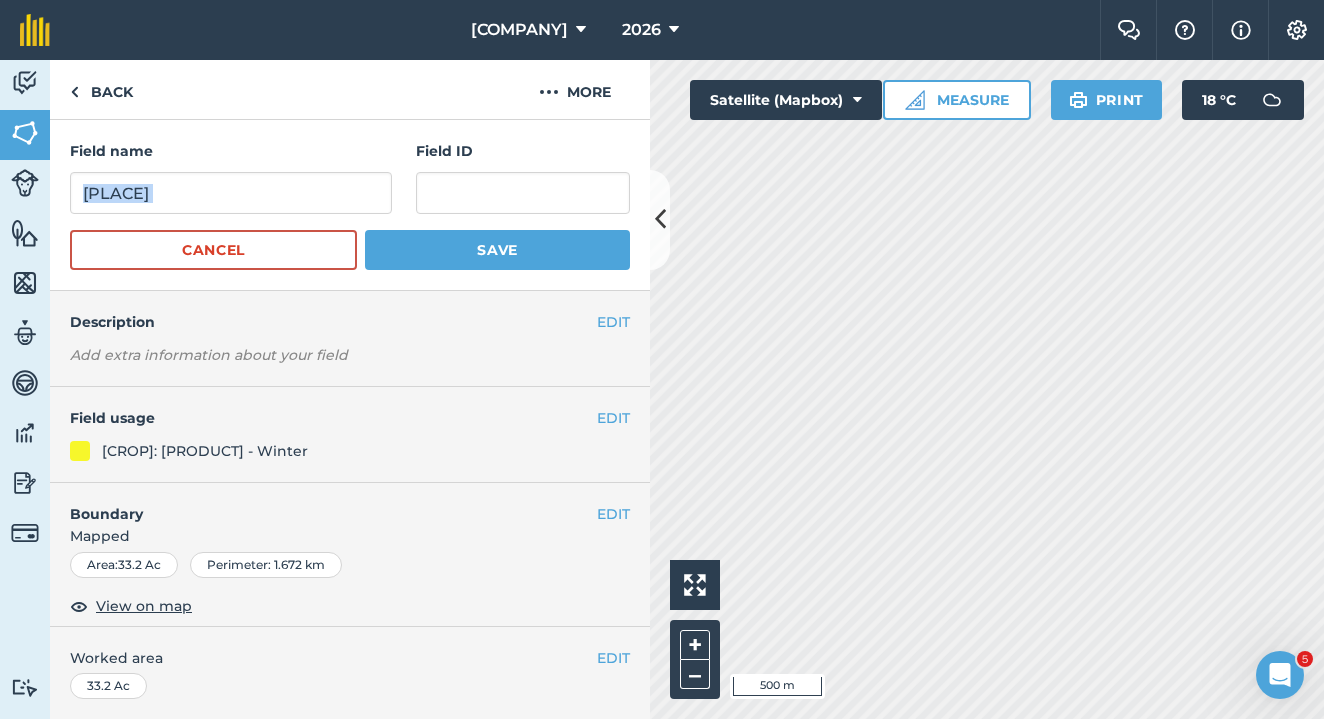 click on "Field name [PLACE]" at bounding box center [231, 177] 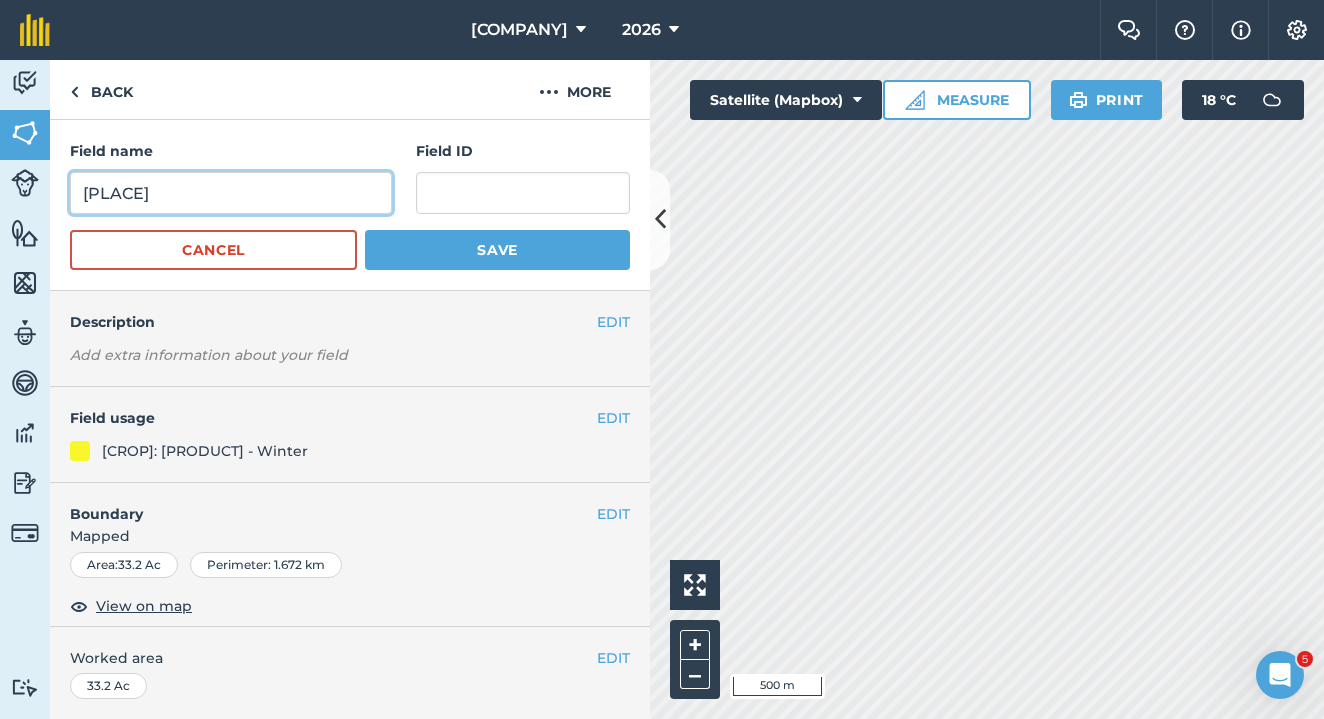 click on "[PLACE]" at bounding box center [231, 193] 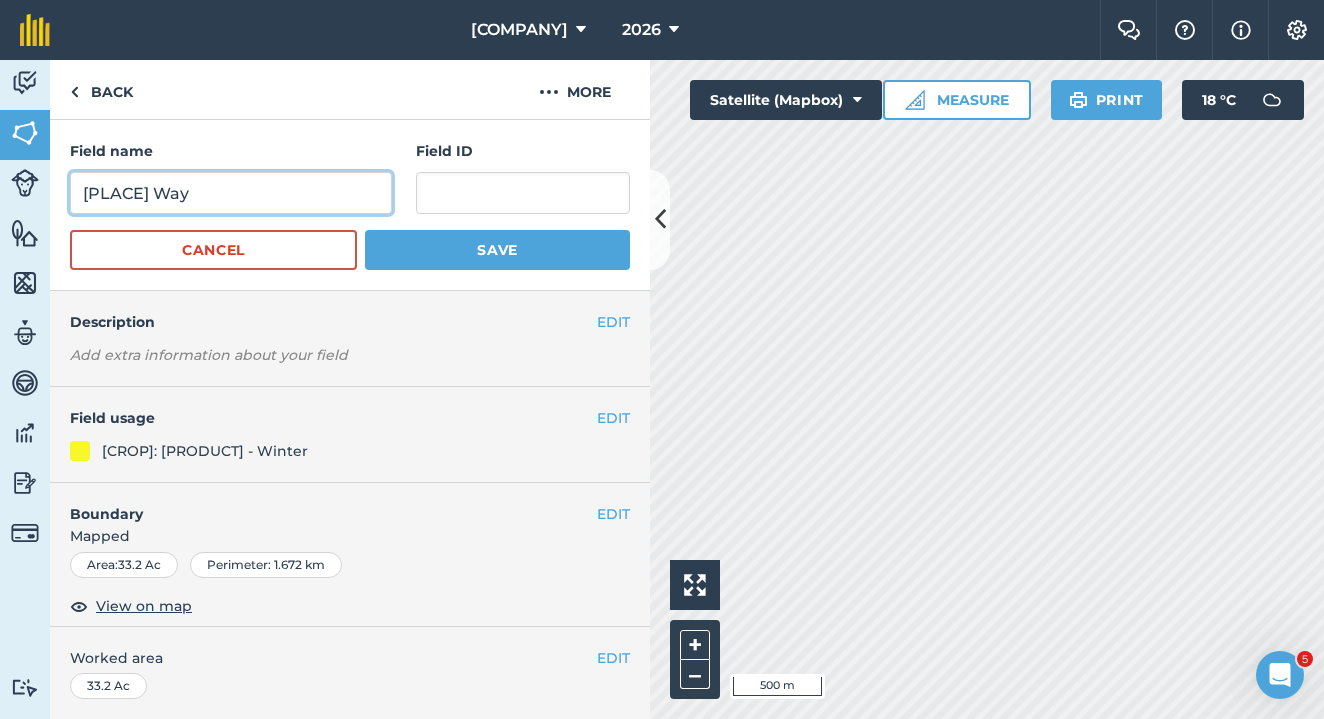 type on "[PLACE] Way" 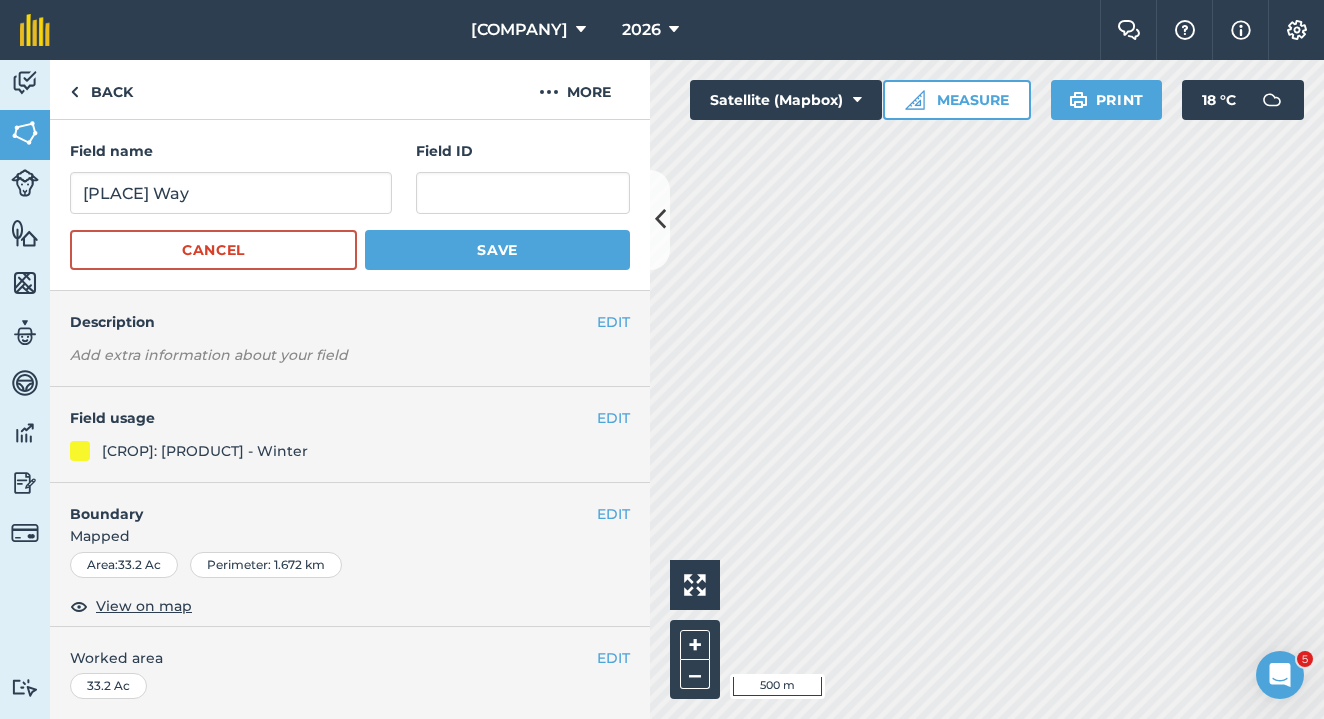 click on "Save" at bounding box center (497, 250) 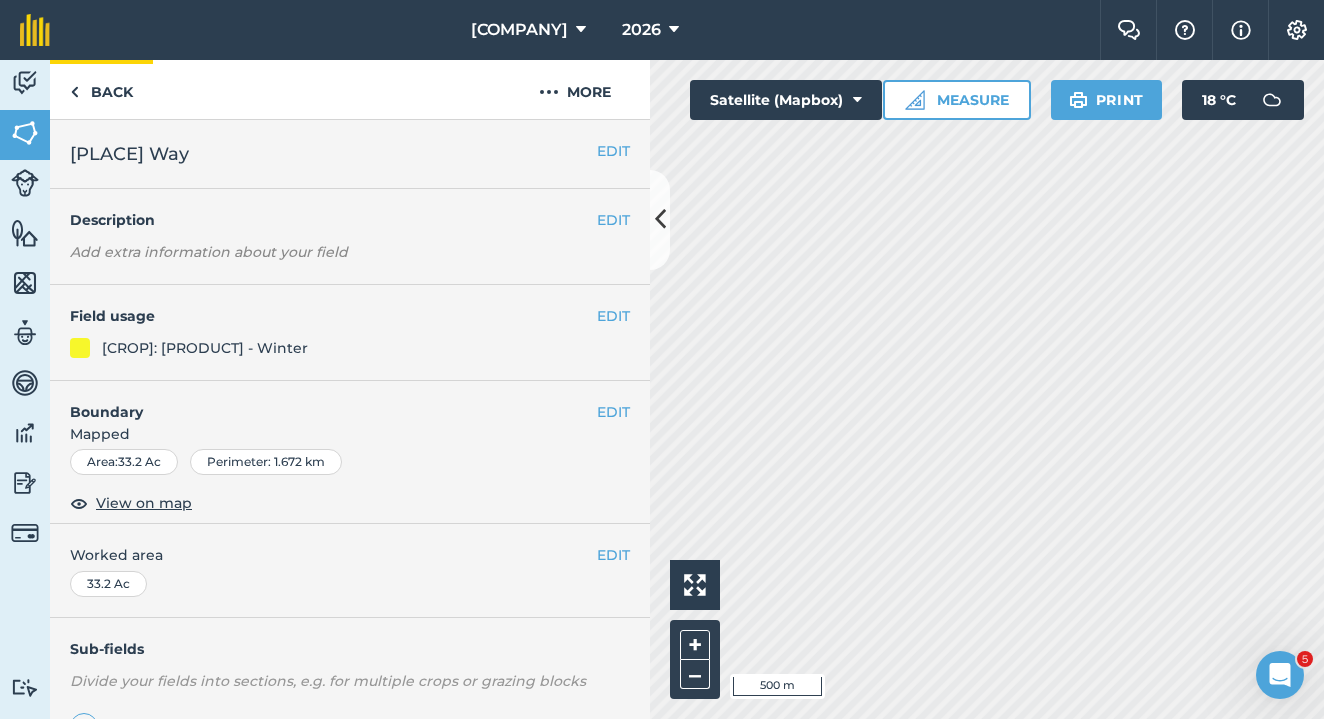 click on "Back" at bounding box center (101, 89) 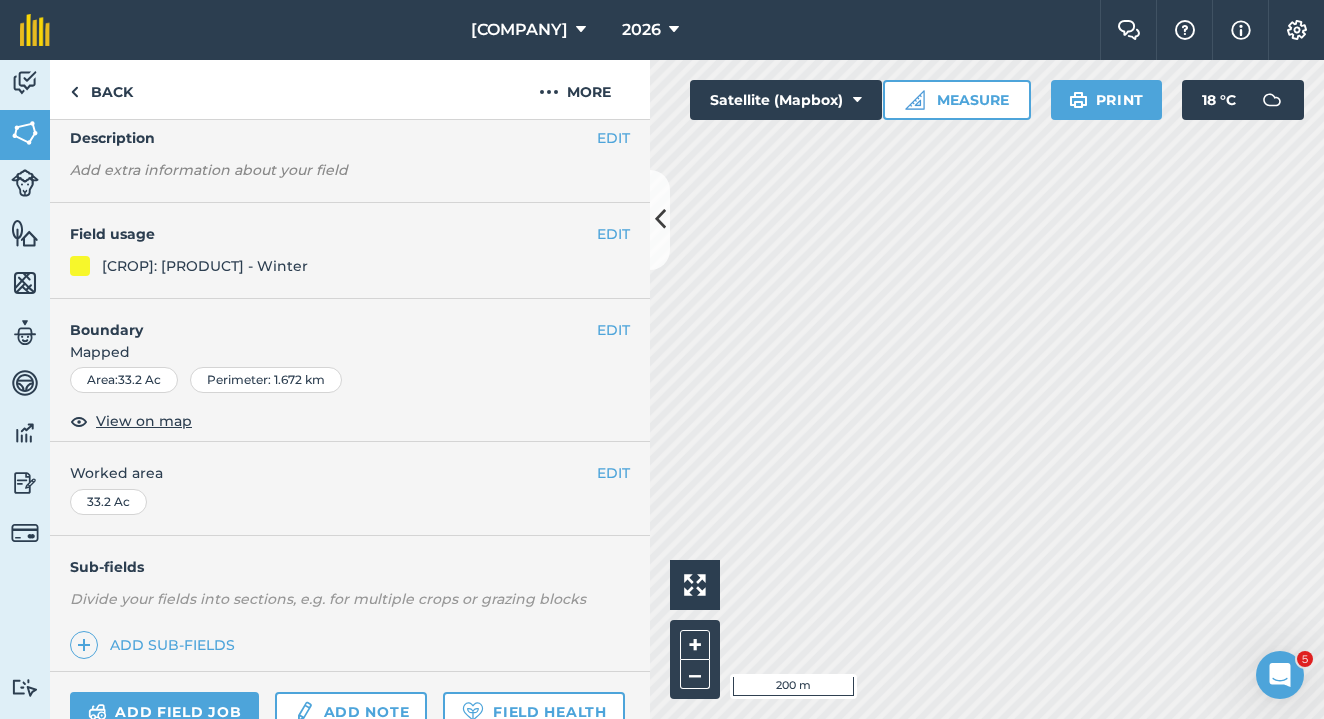 scroll, scrollTop: 0, scrollLeft: 0, axis: both 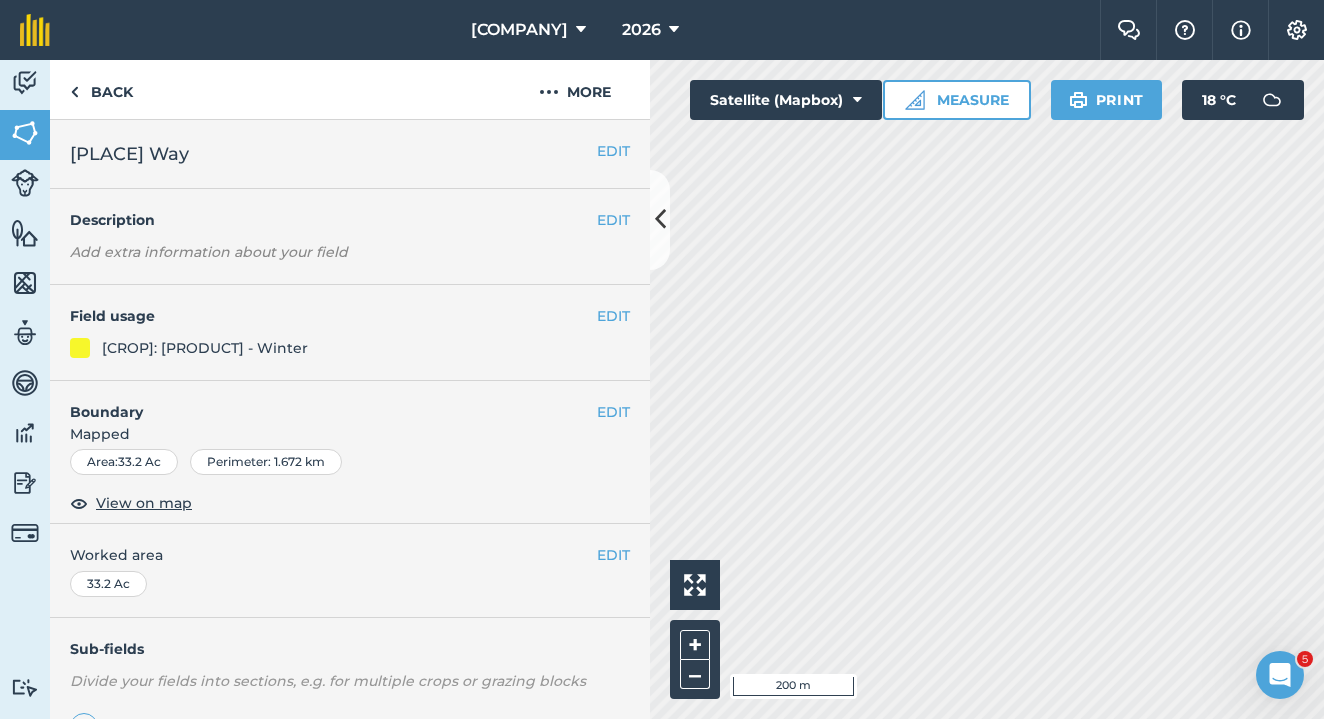 click on "EDIT" at bounding box center [613, 220] 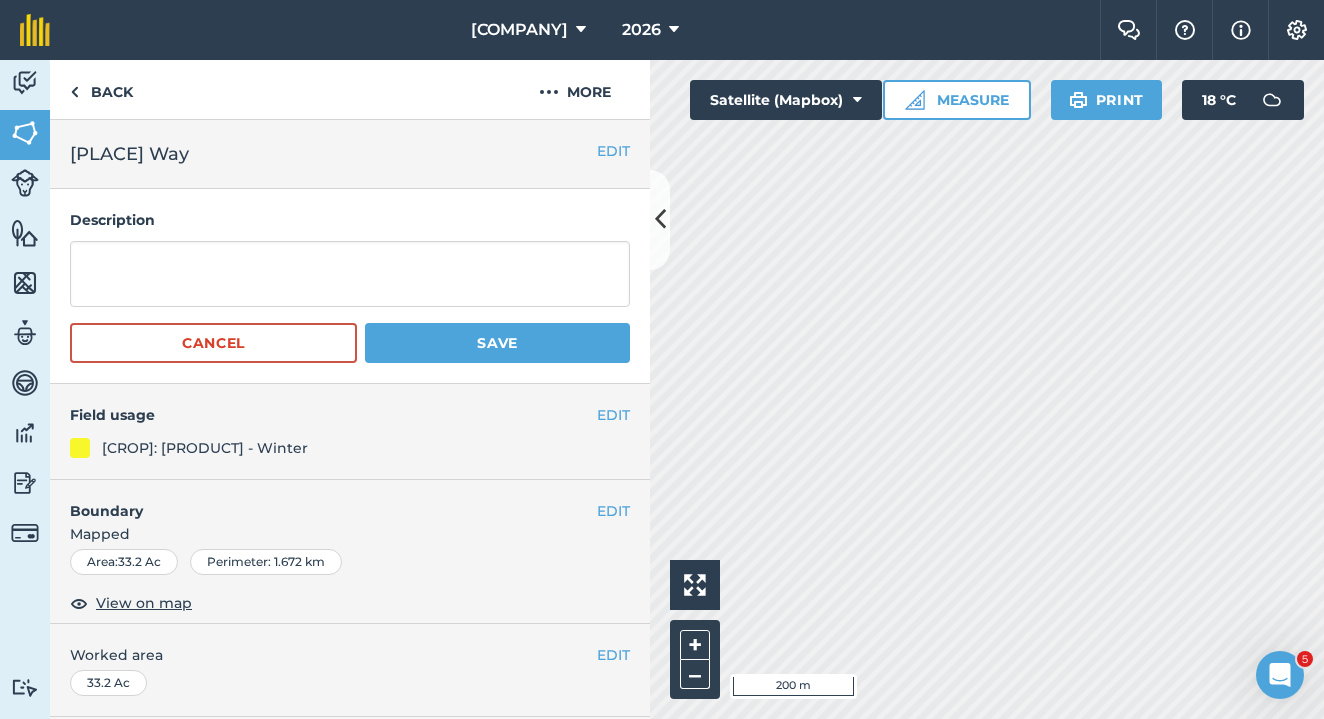 click on "EDIT" at bounding box center (613, 151) 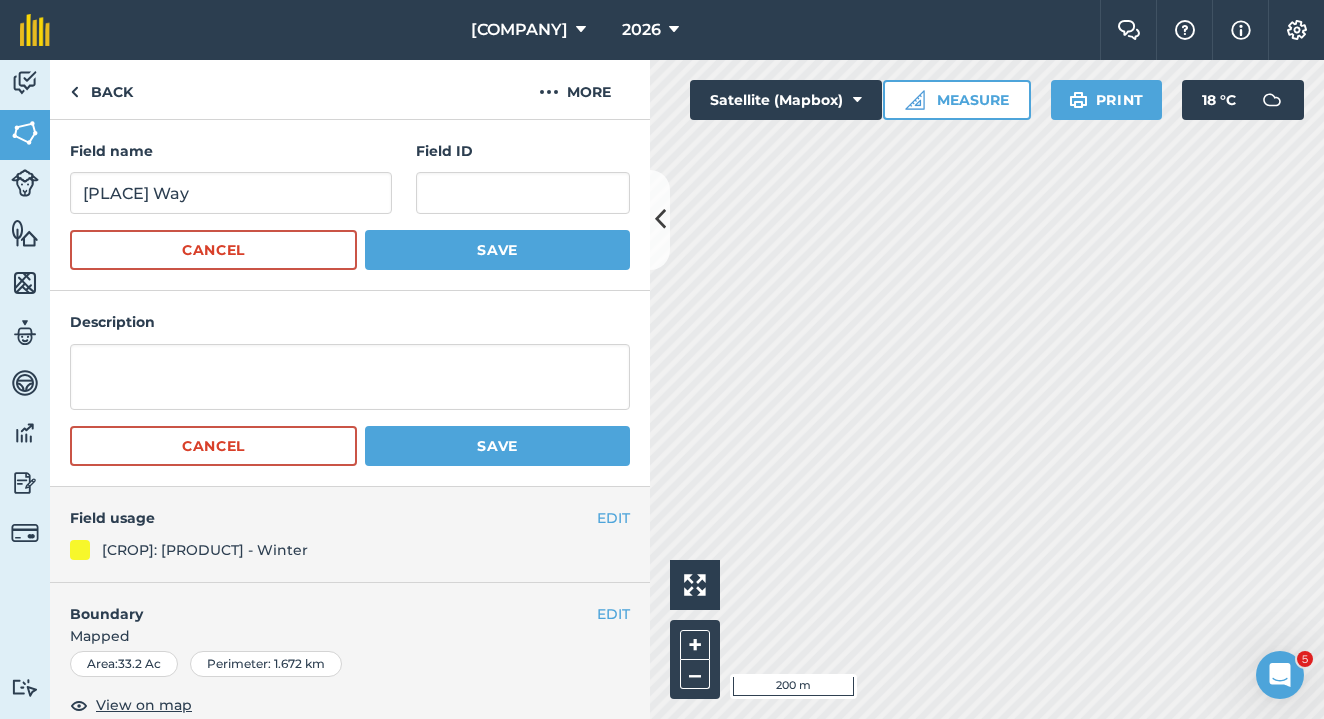 scroll, scrollTop: 494, scrollLeft: 0, axis: vertical 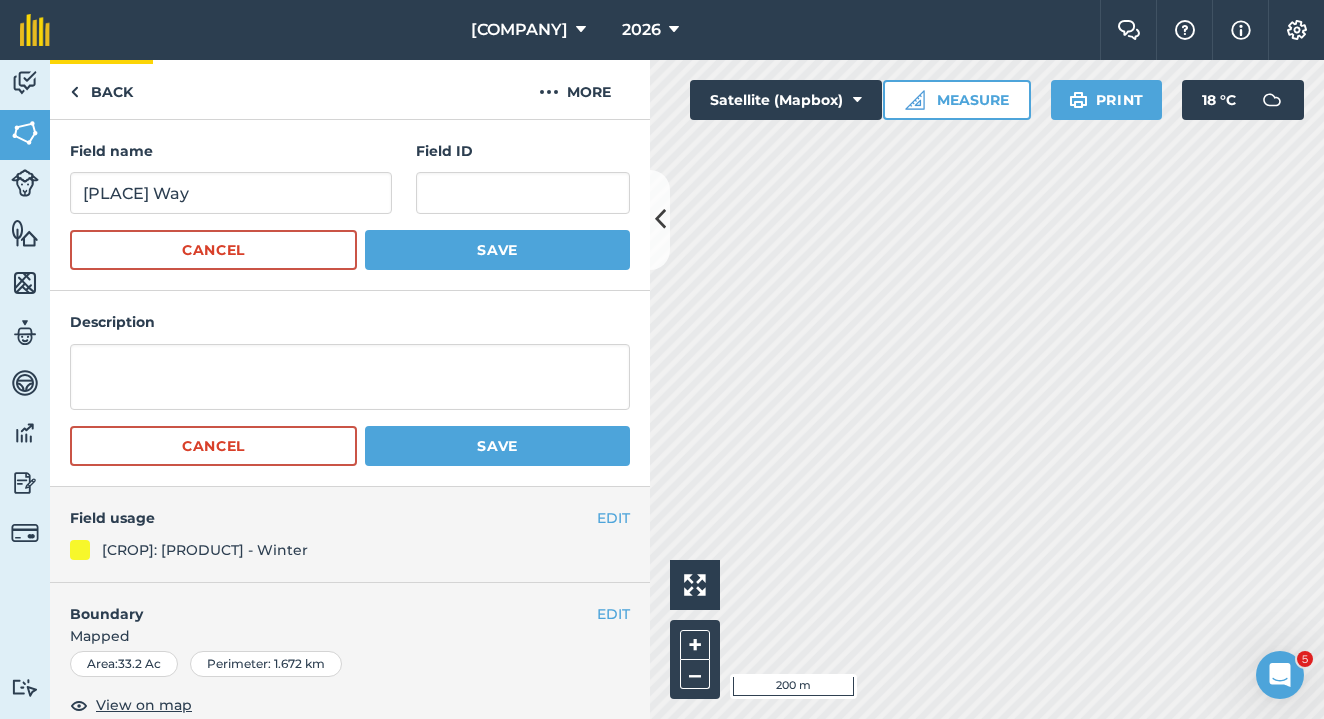 click on "Back" at bounding box center (101, 89) 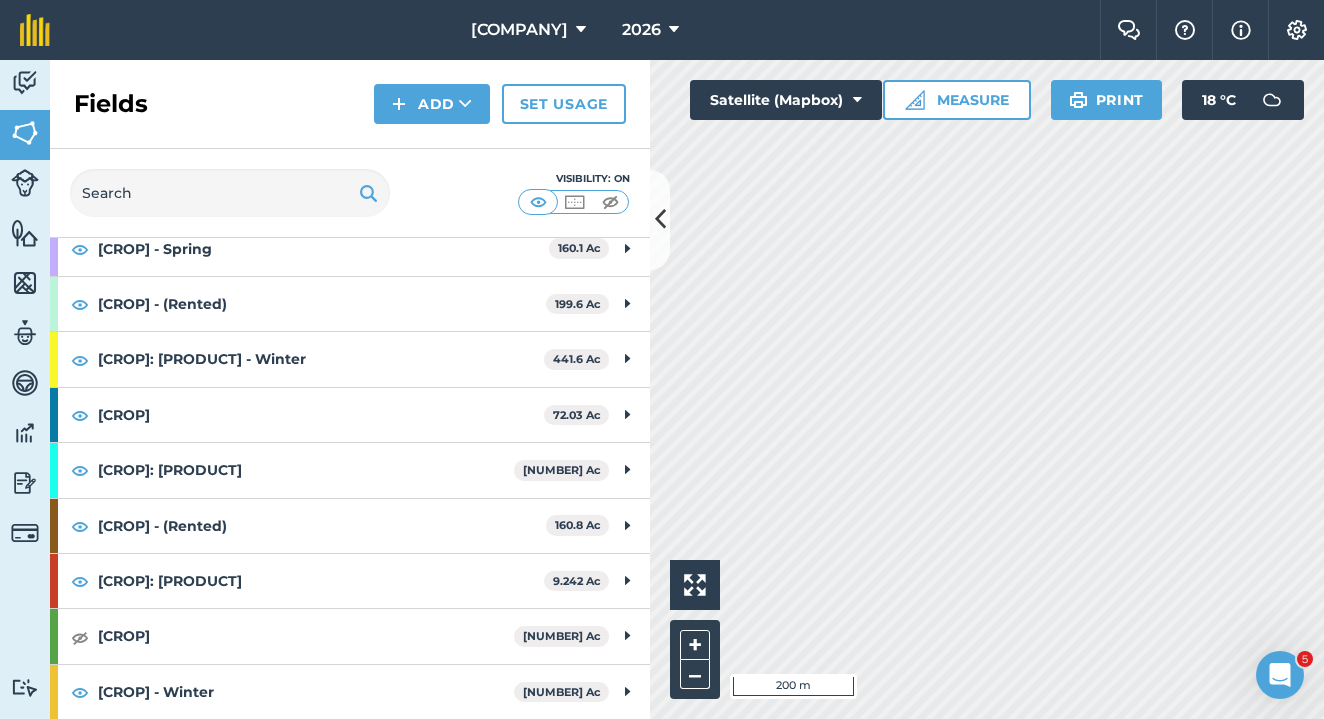 scroll, scrollTop: 216, scrollLeft: 0, axis: vertical 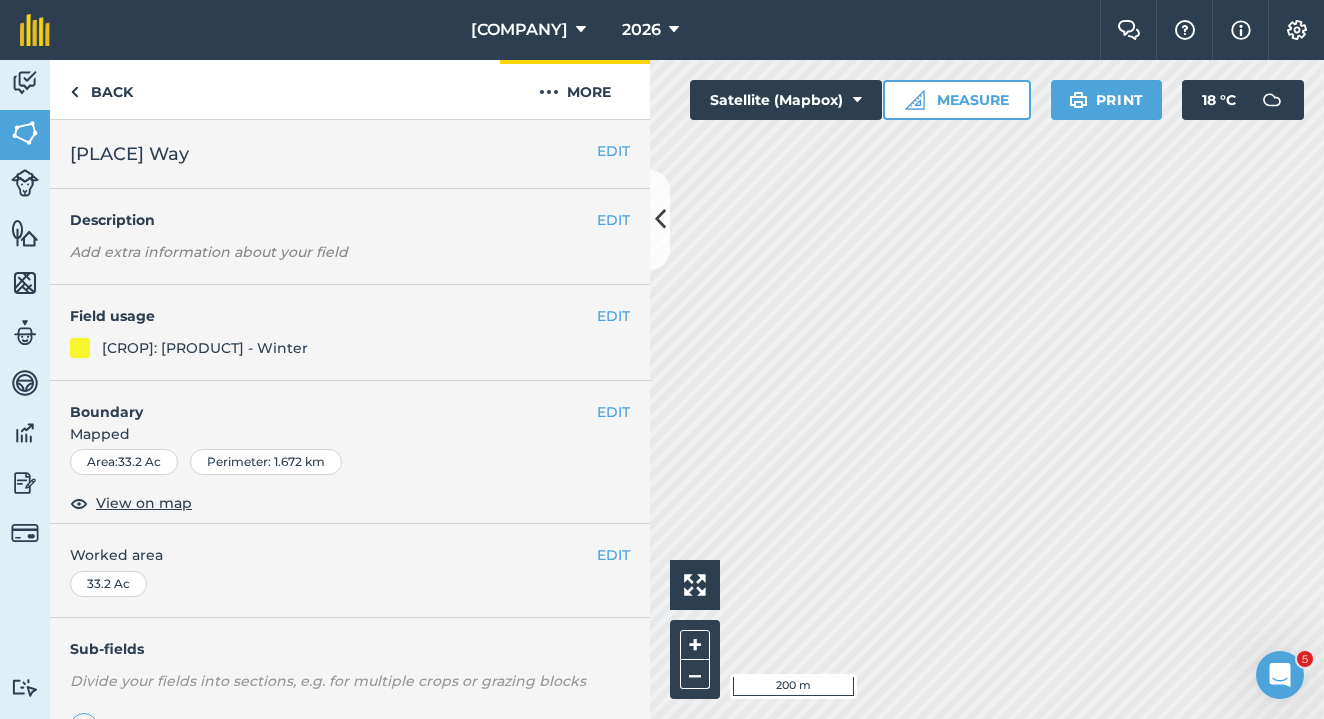 click on "More" at bounding box center (575, 89) 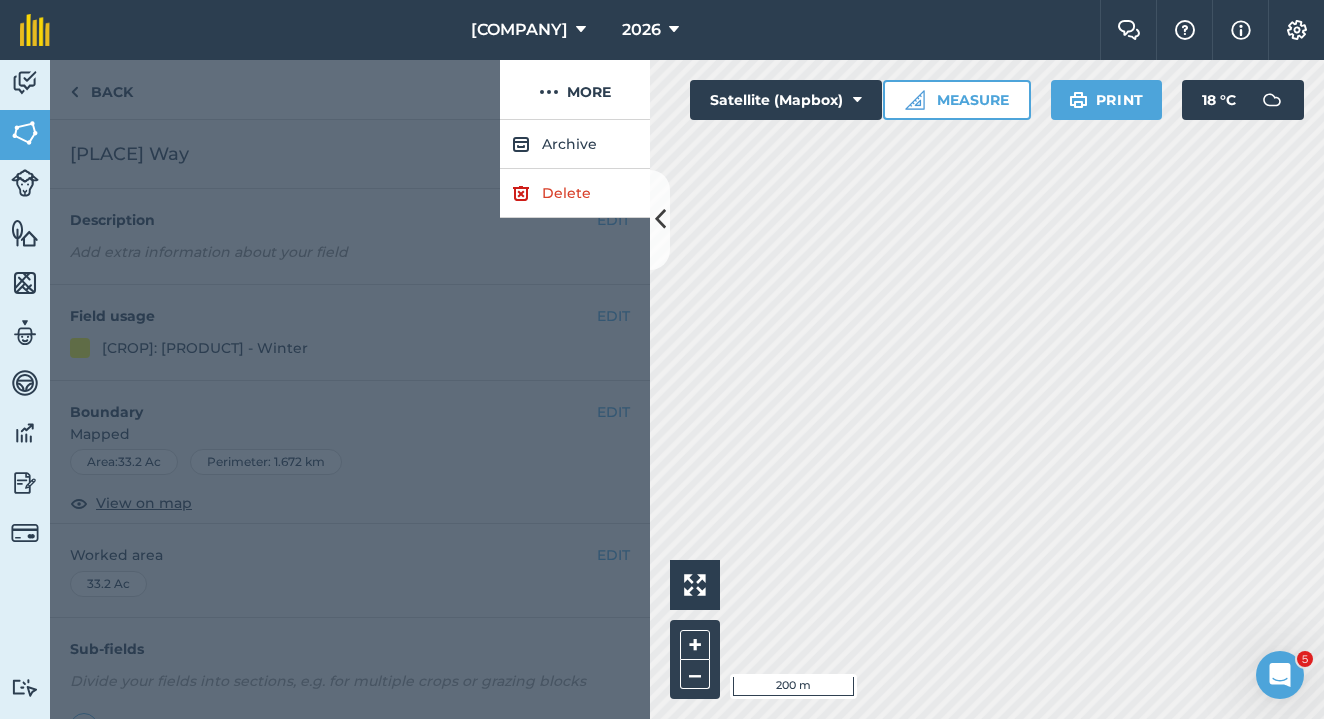 click on "Delete" at bounding box center [575, 193] 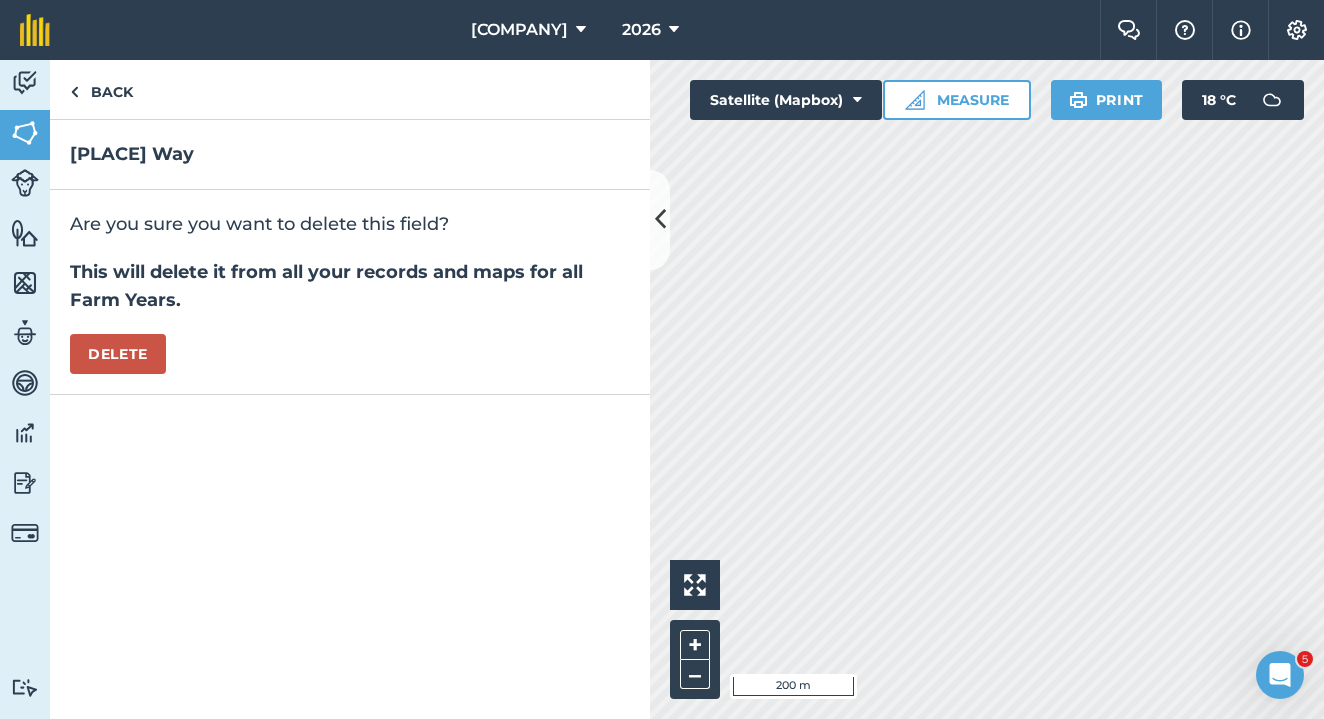 click on "Delete" at bounding box center [118, 354] 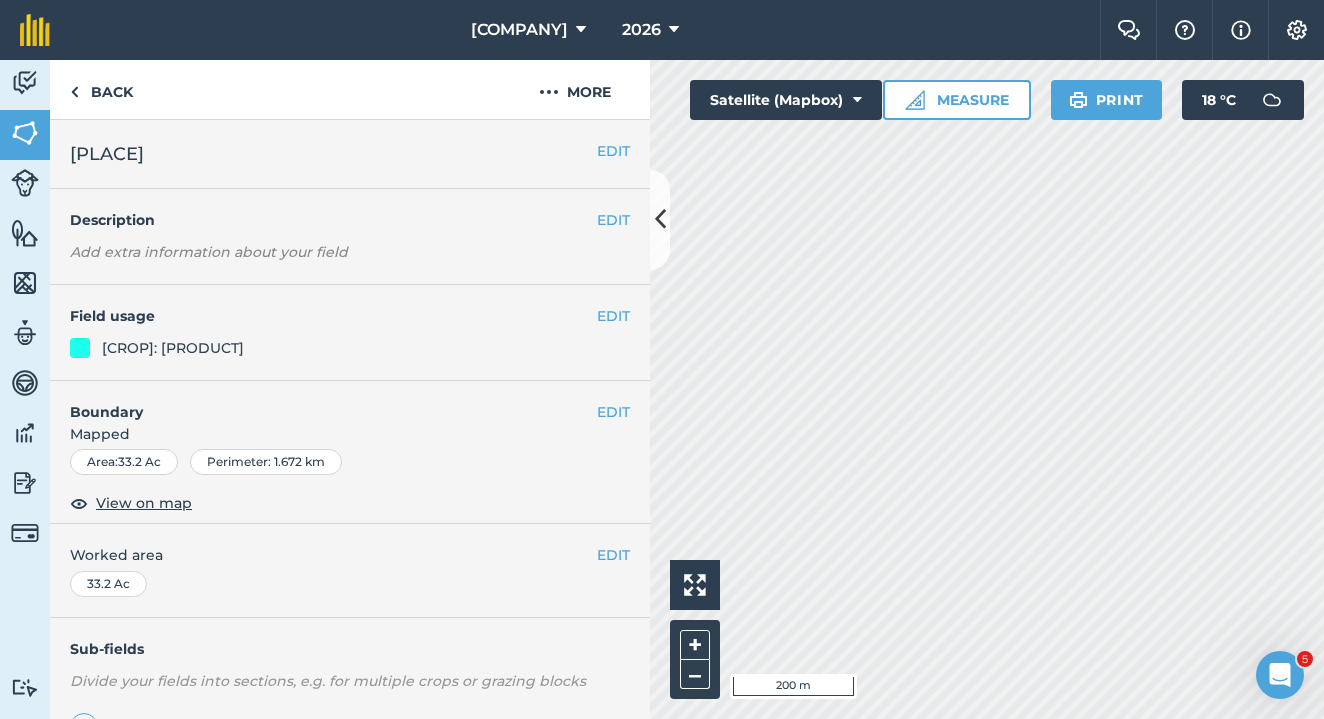 click on "EDIT" at bounding box center (613, 151) 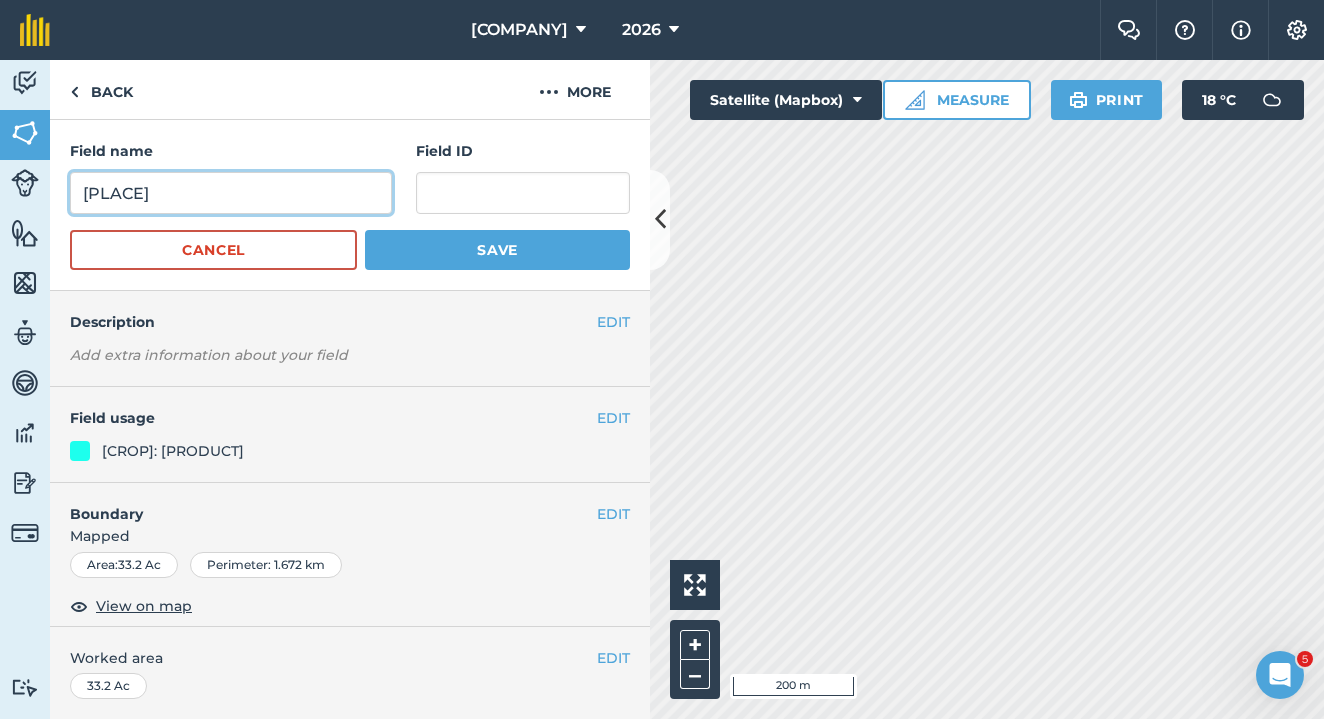 click on "[PLACE]" at bounding box center [231, 193] 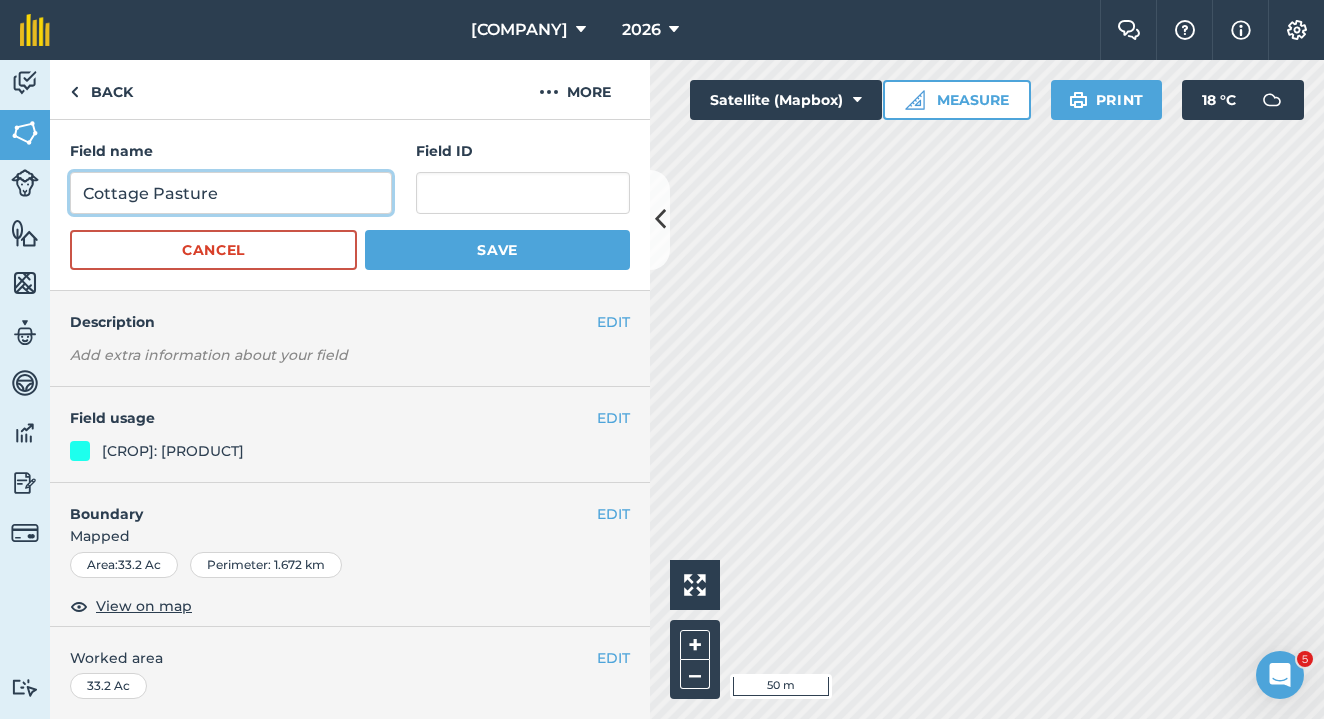 type on "Cottage Pasture" 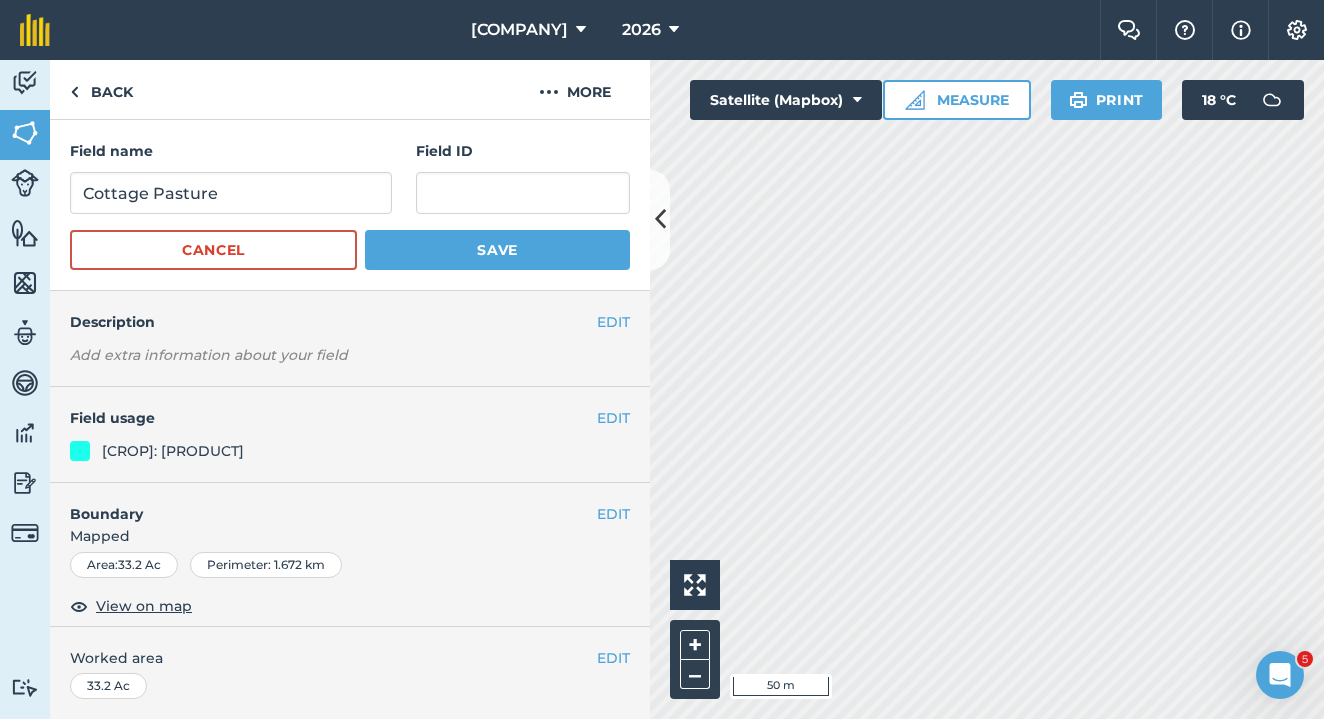 click on "Save" at bounding box center (497, 250) 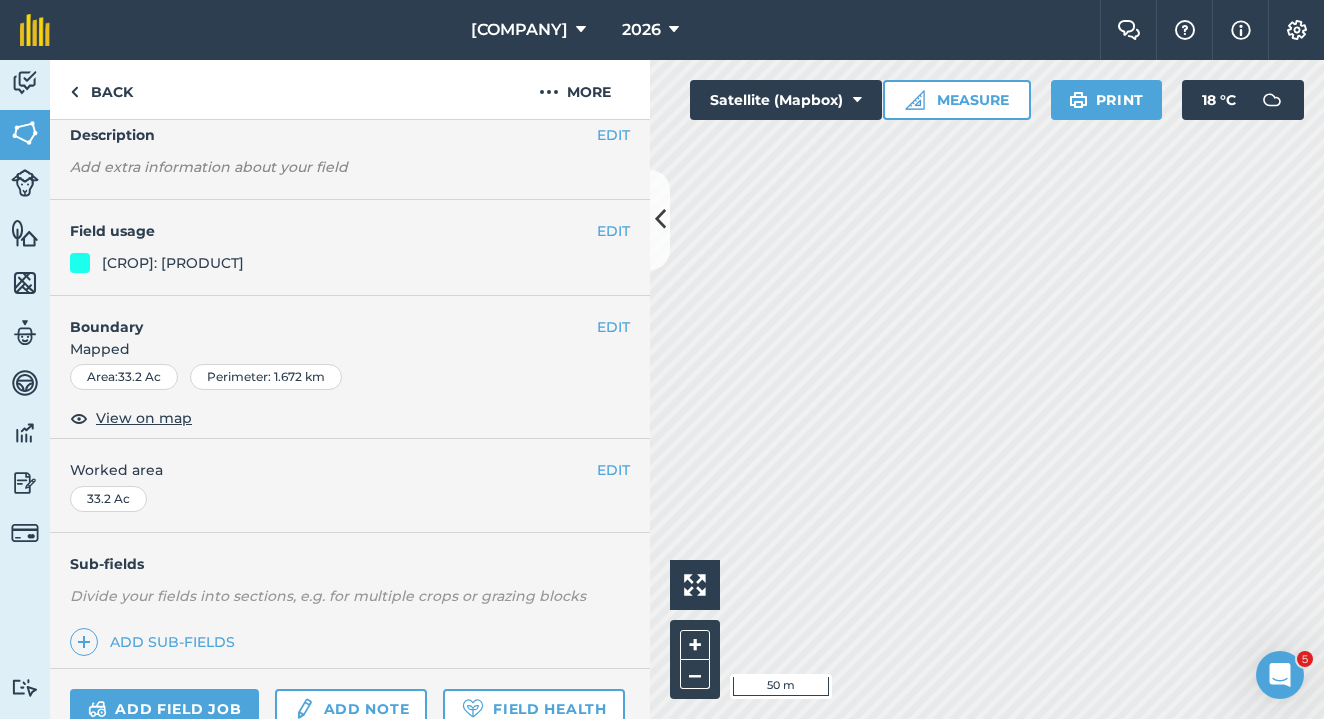 scroll, scrollTop: 88, scrollLeft: 0, axis: vertical 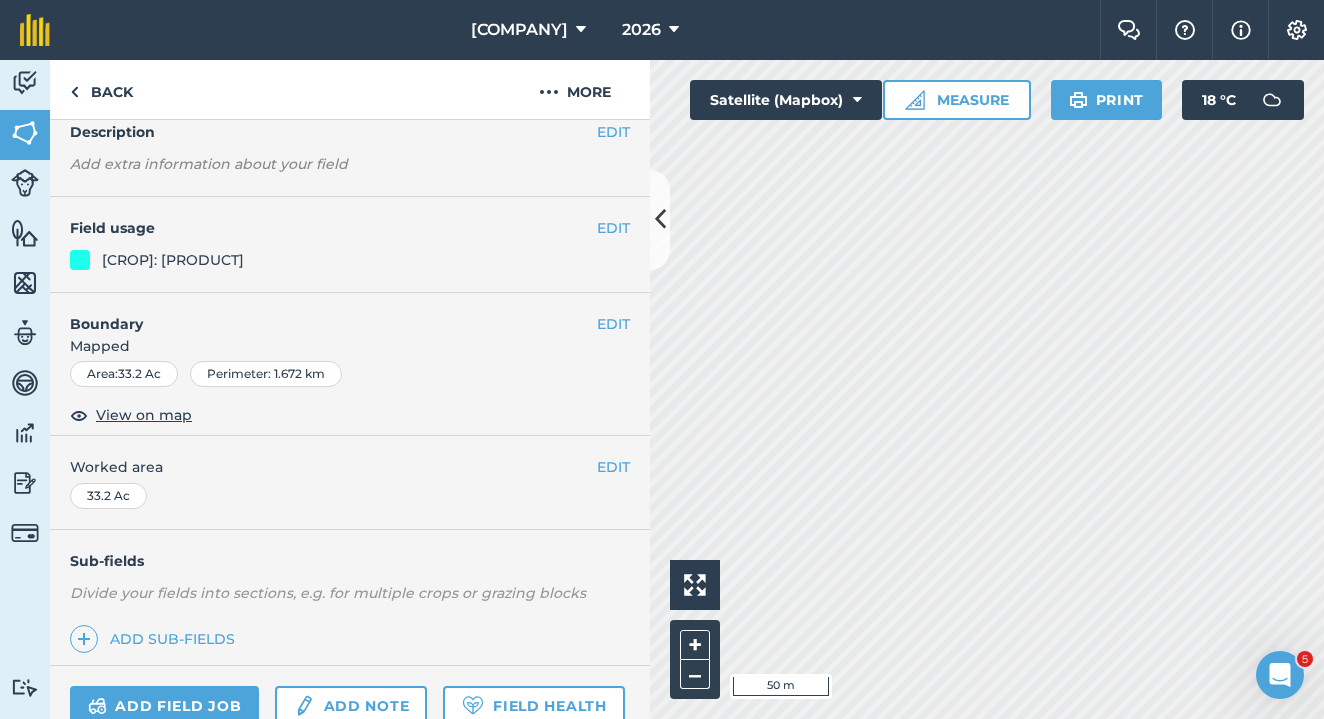 click on "EDIT" at bounding box center [613, 324] 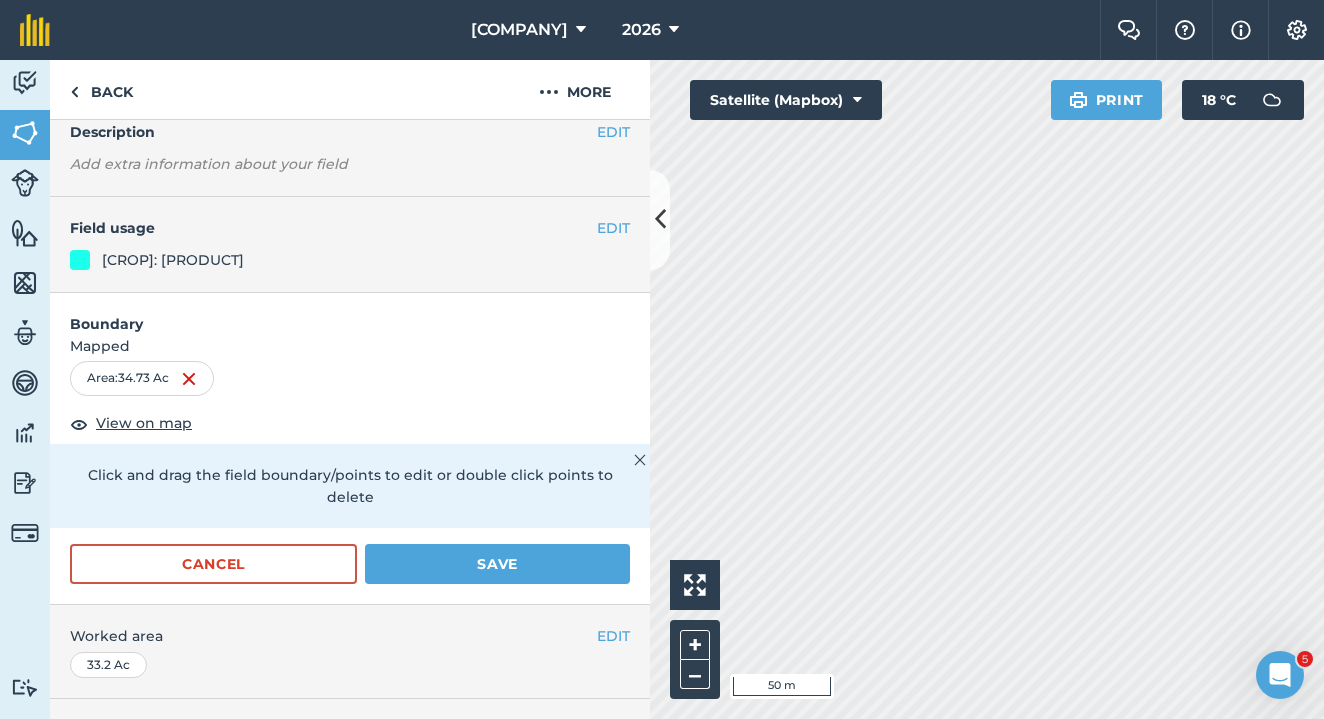 click on "Save" at bounding box center (497, 564) 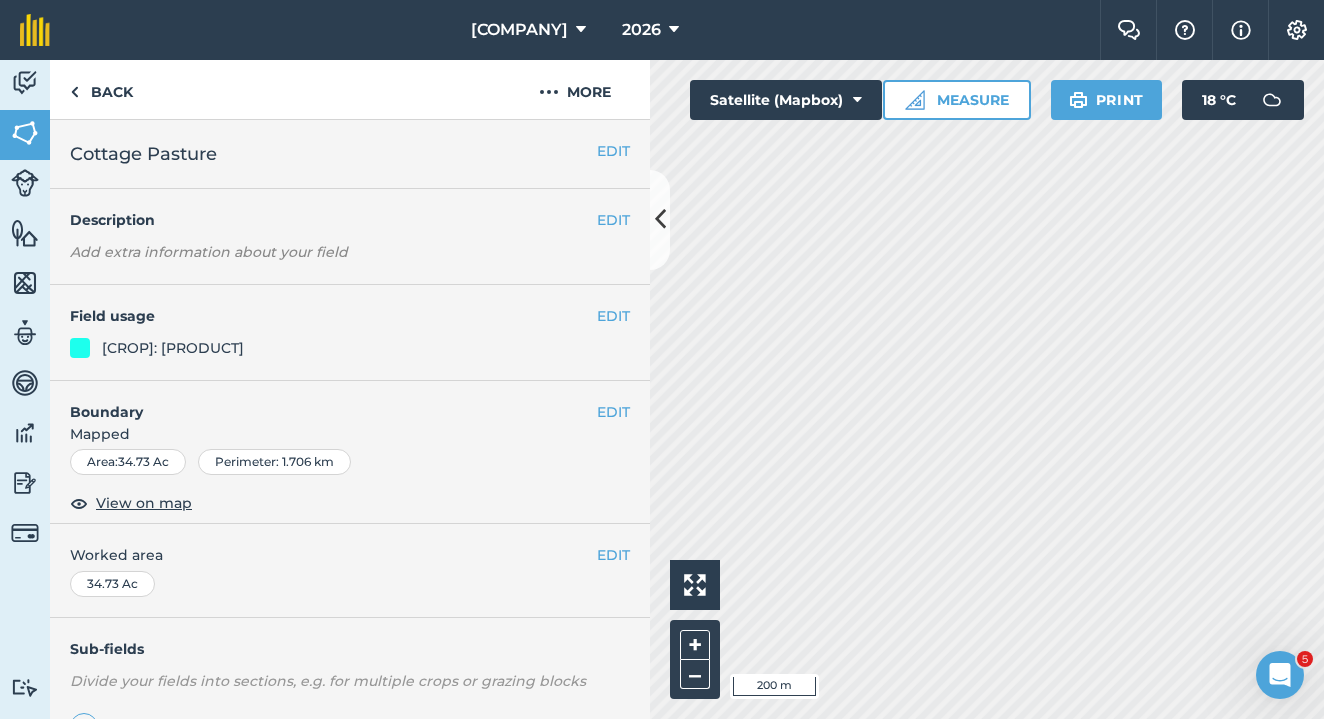 scroll, scrollTop: 0, scrollLeft: 0, axis: both 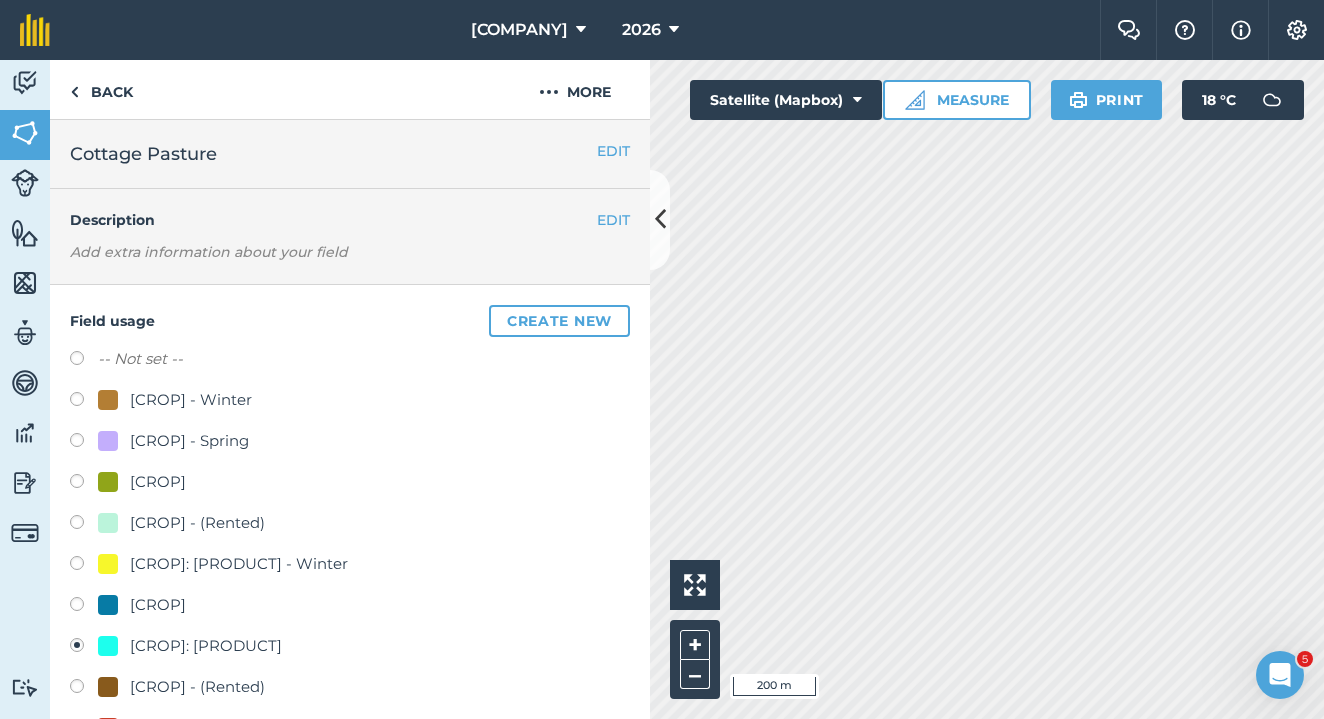 click at bounding box center (84, 525) 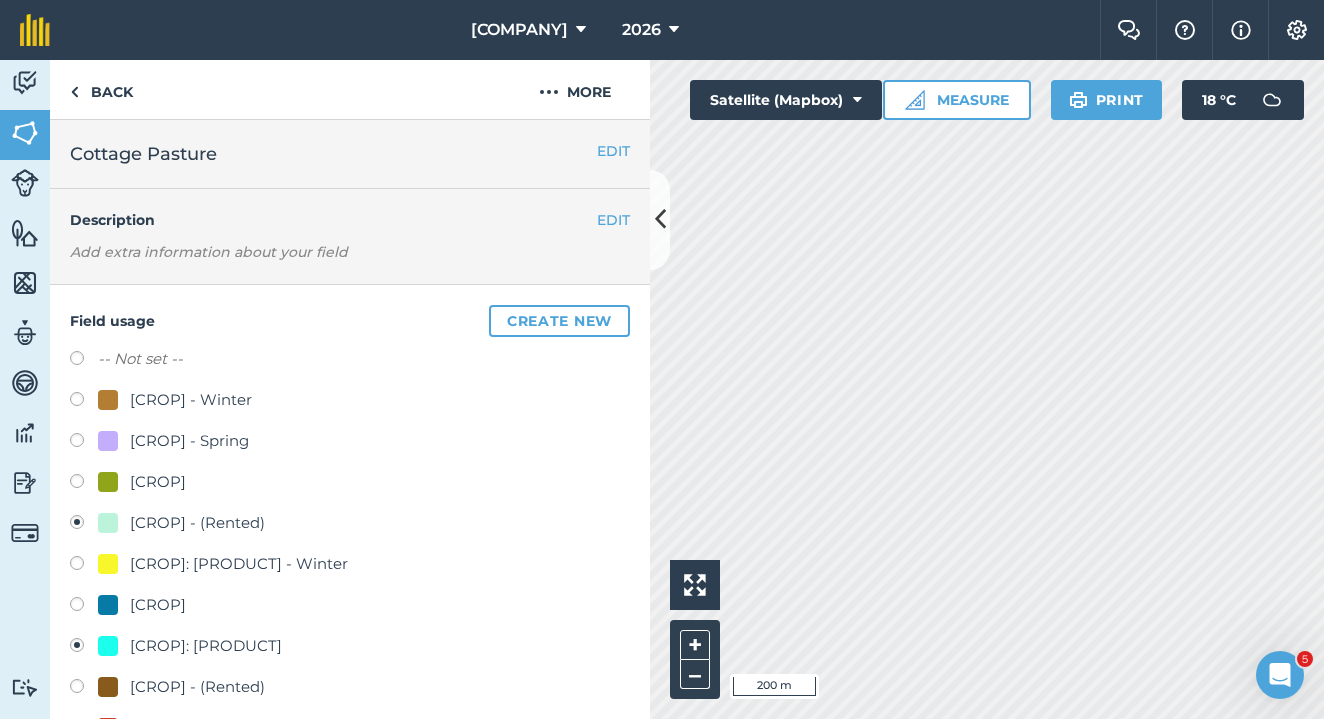 radio on "true" 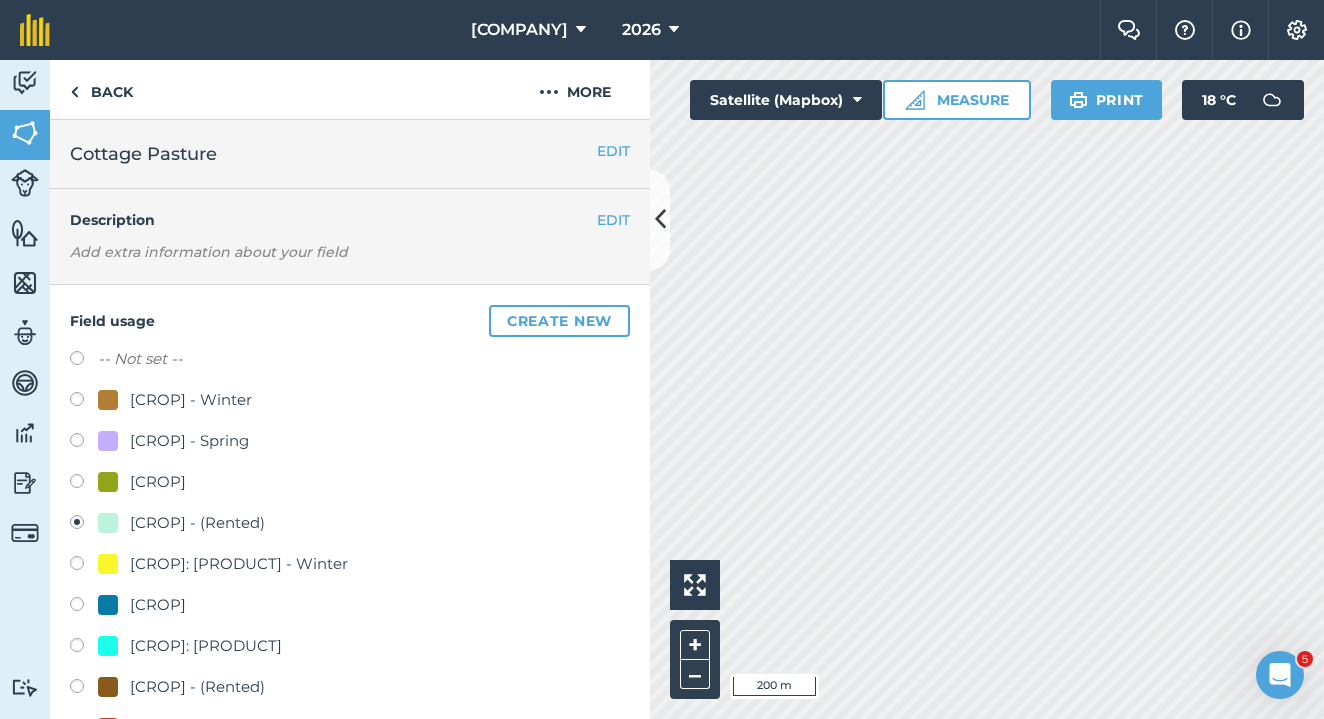 scroll, scrollTop: 354, scrollLeft: 0, axis: vertical 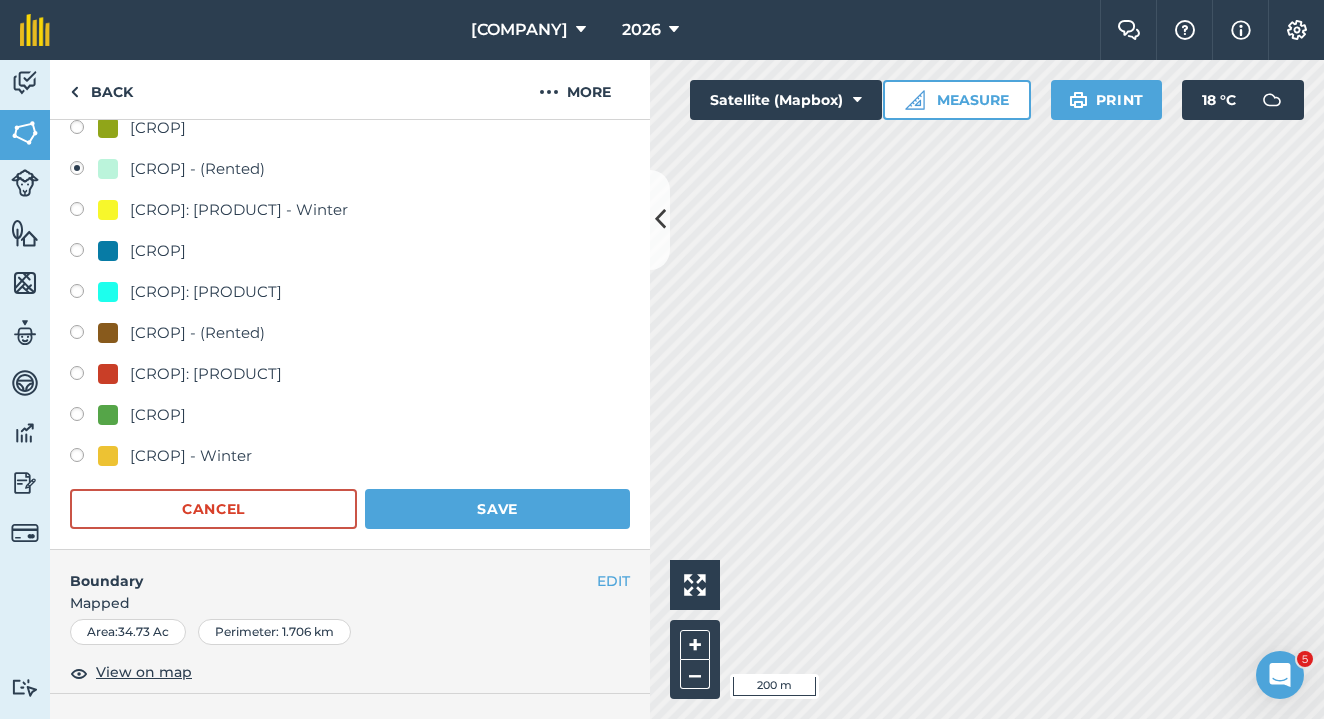 click on "Save" at bounding box center [497, 509] 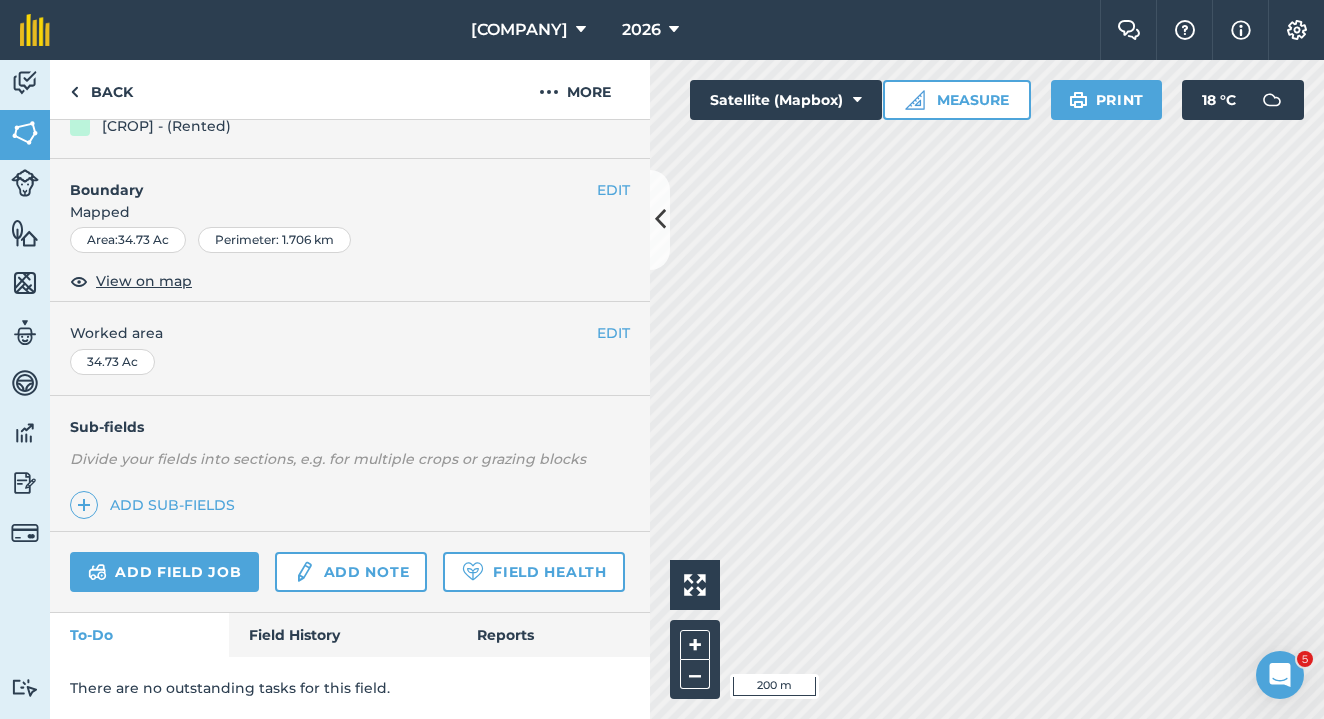 scroll, scrollTop: 274, scrollLeft: 0, axis: vertical 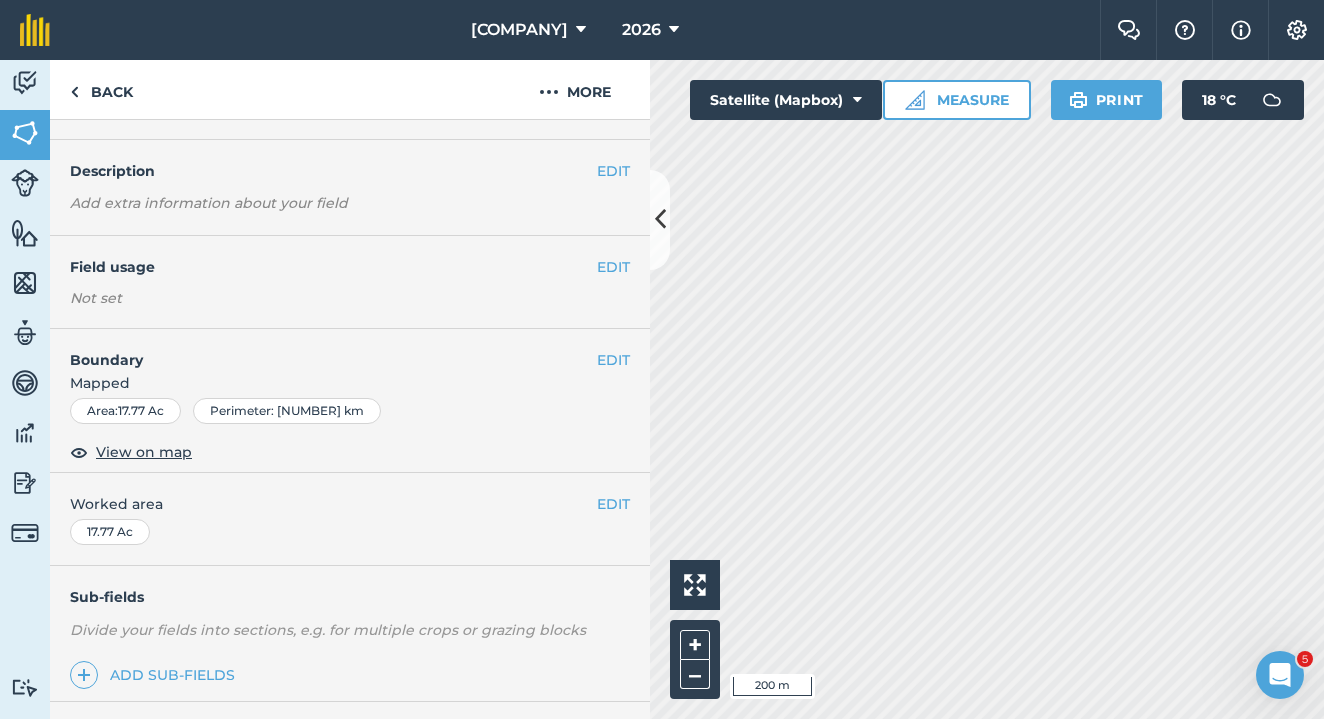 click on "EDIT" at bounding box center (613, 267) 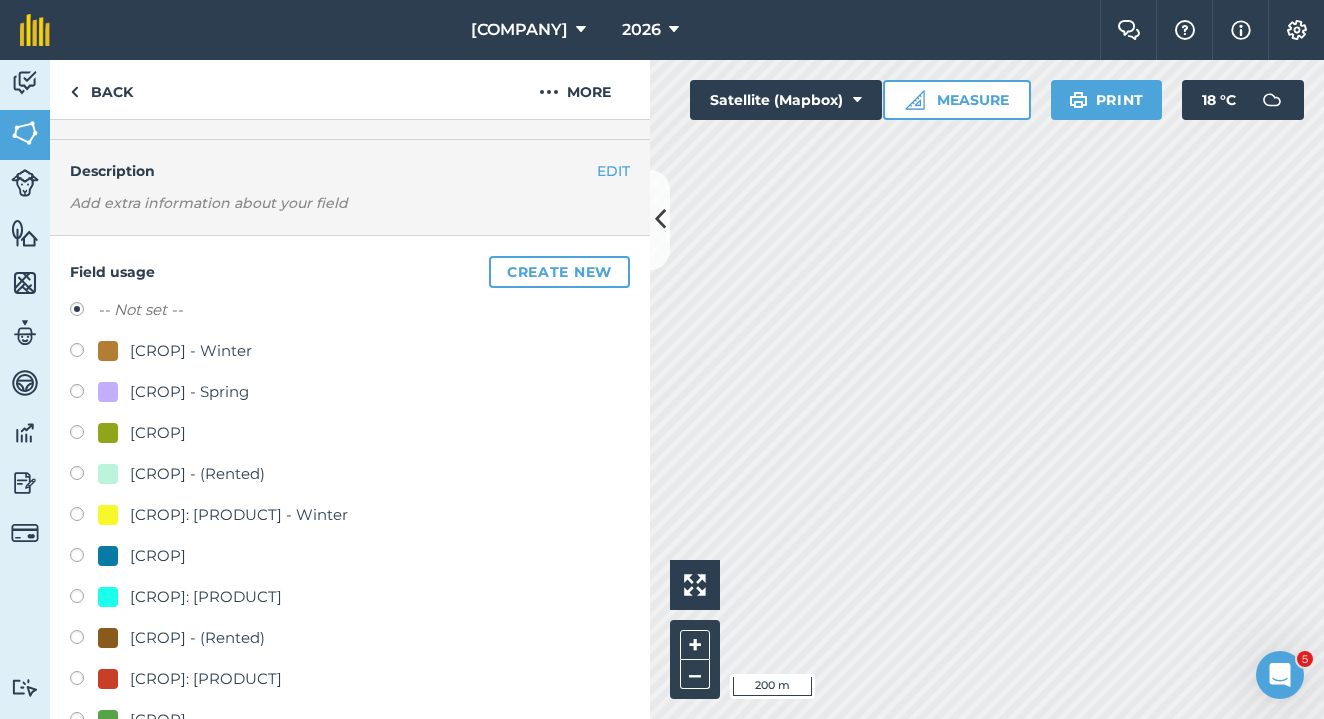 click at bounding box center [84, 476] 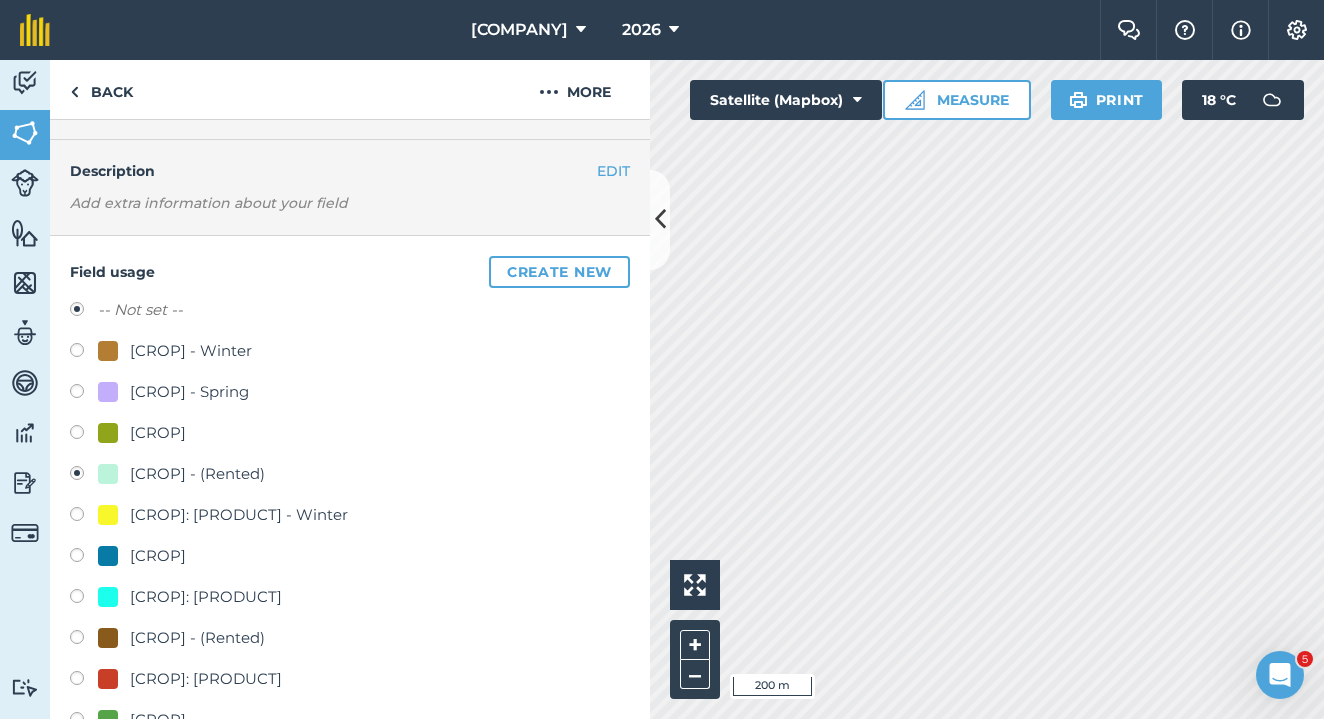 radio on "true" 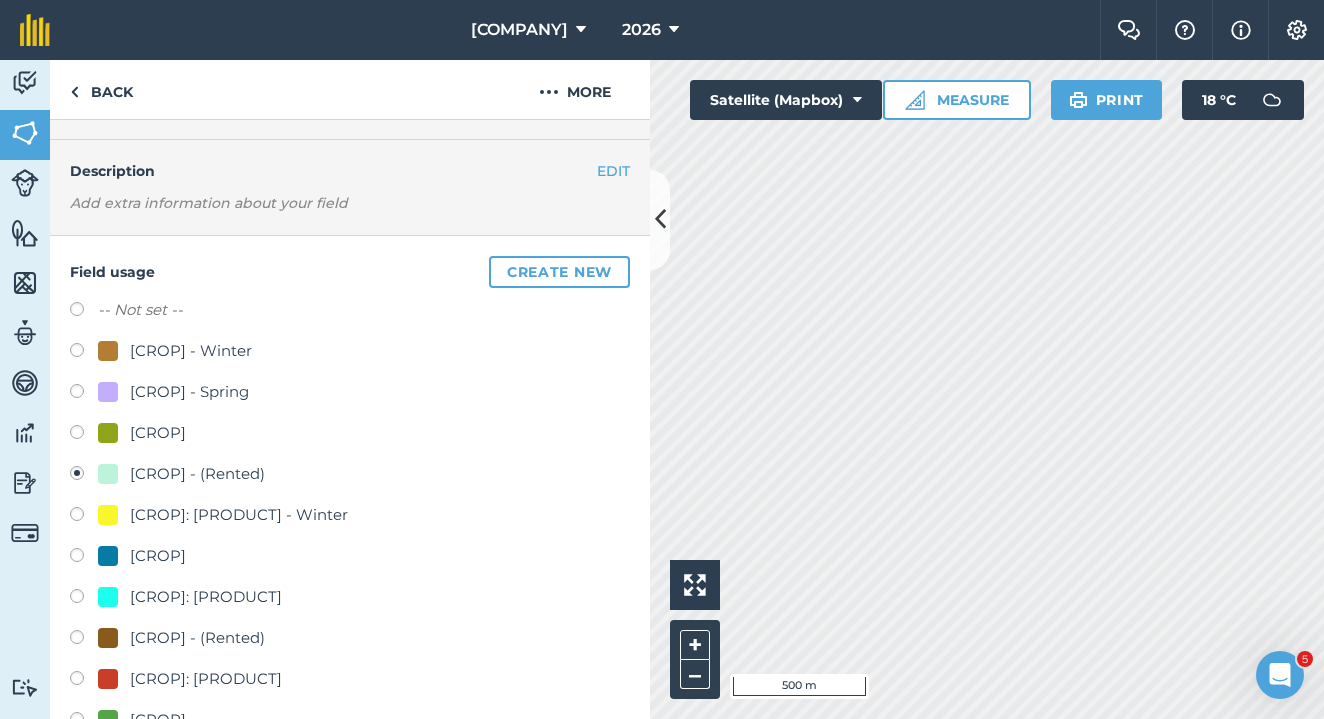 scroll, scrollTop: 395, scrollLeft: 0, axis: vertical 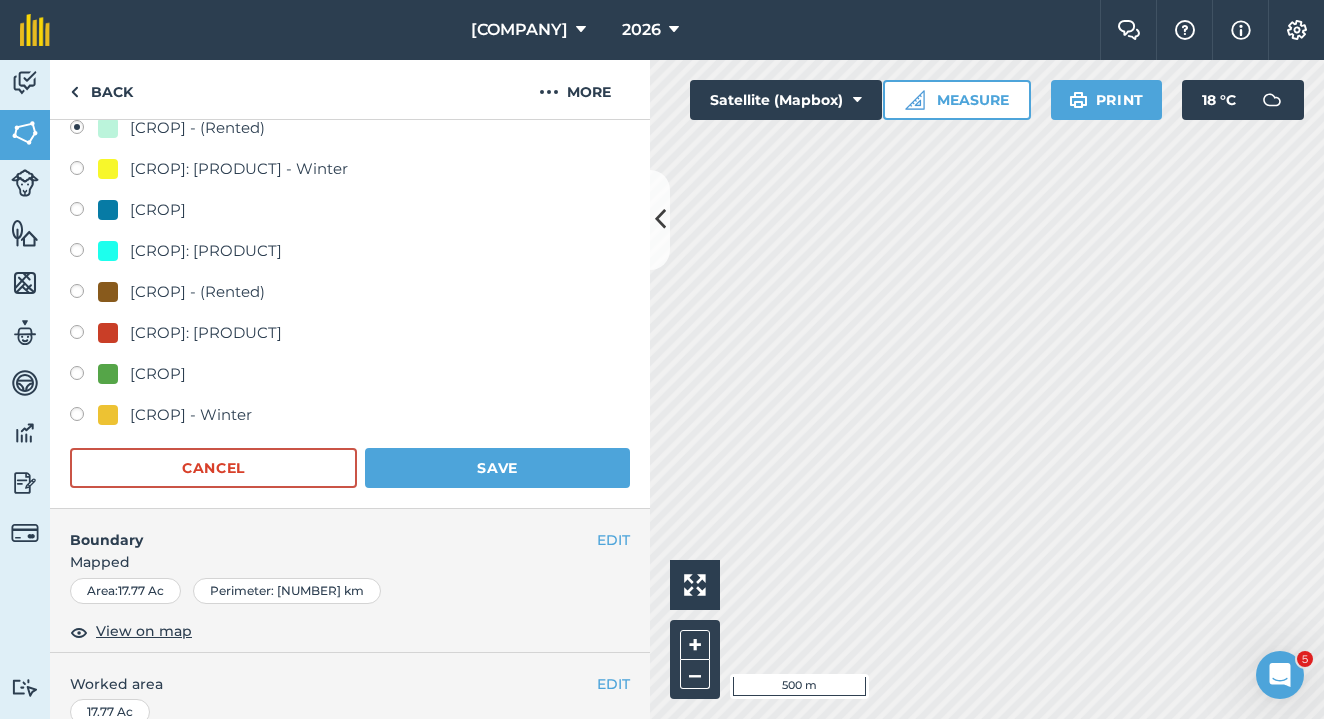 click on "Save" at bounding box center [497, 468] 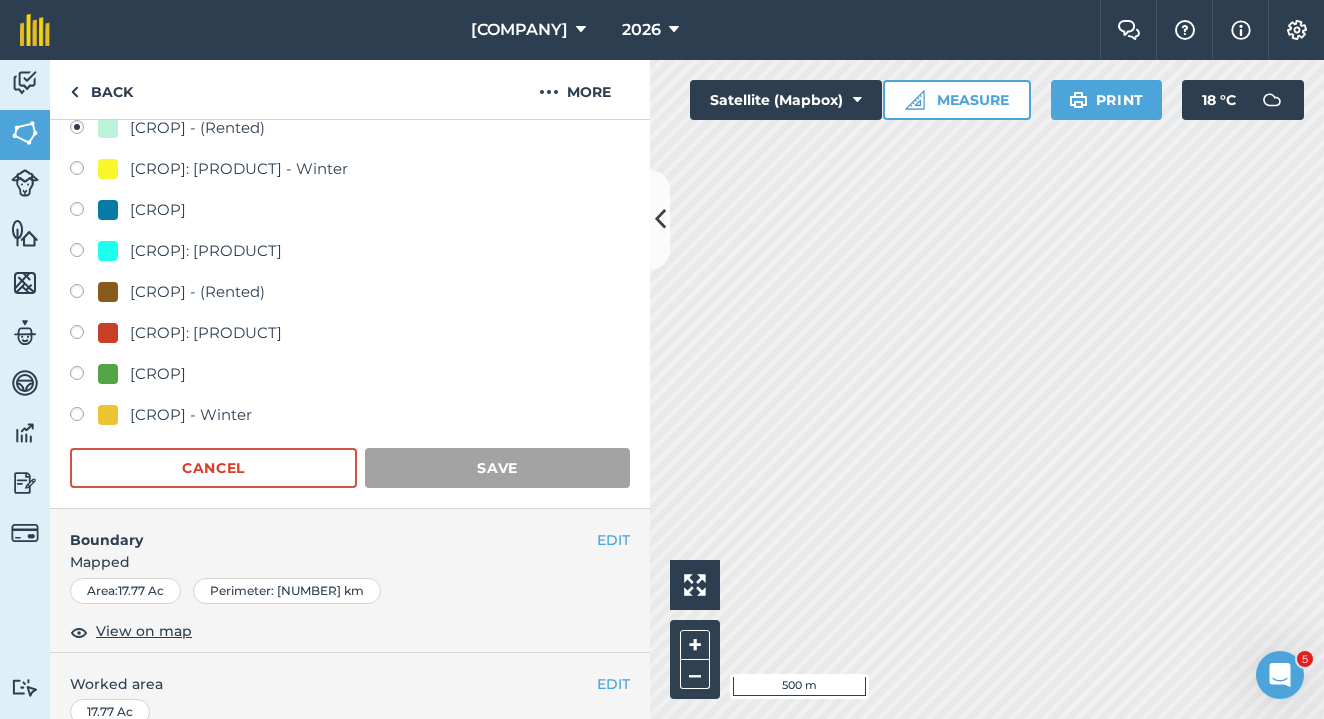 scroll, scrollTop: 274, scrollLeft: 0, axis: vertical 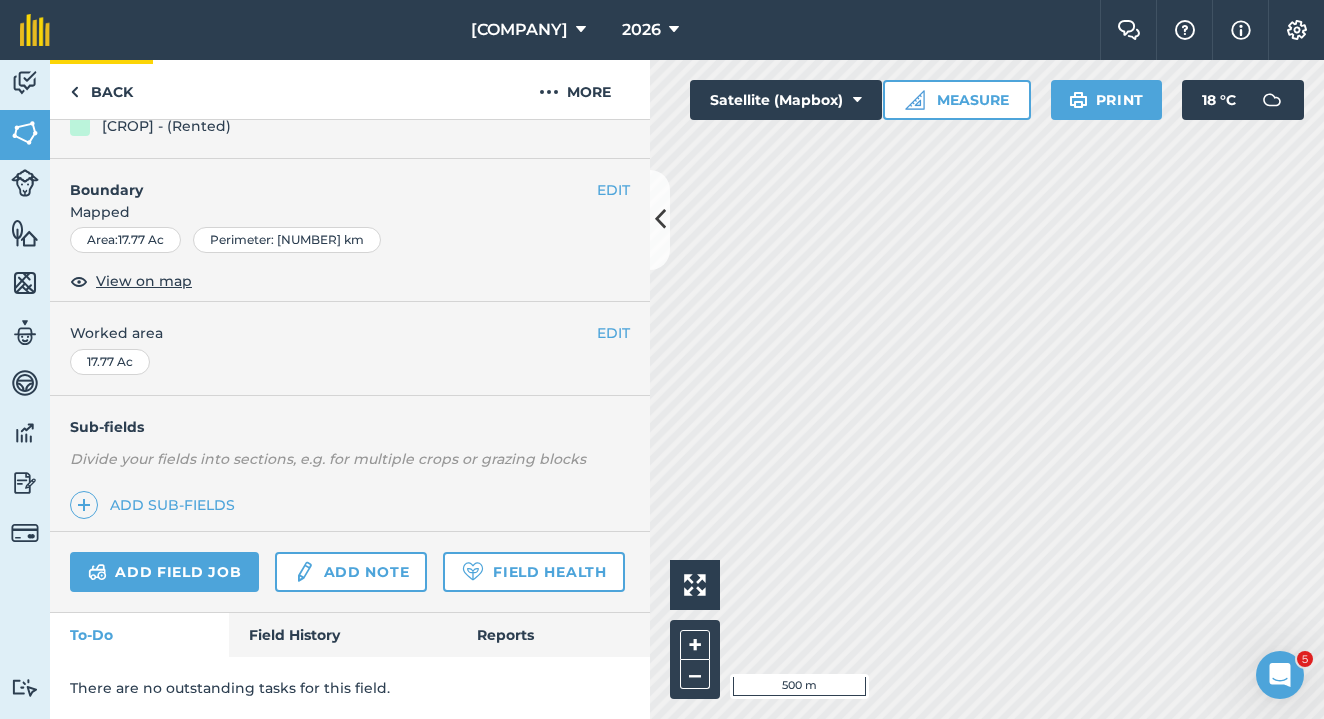 click on "Back" at bounding box center (101, 89) 